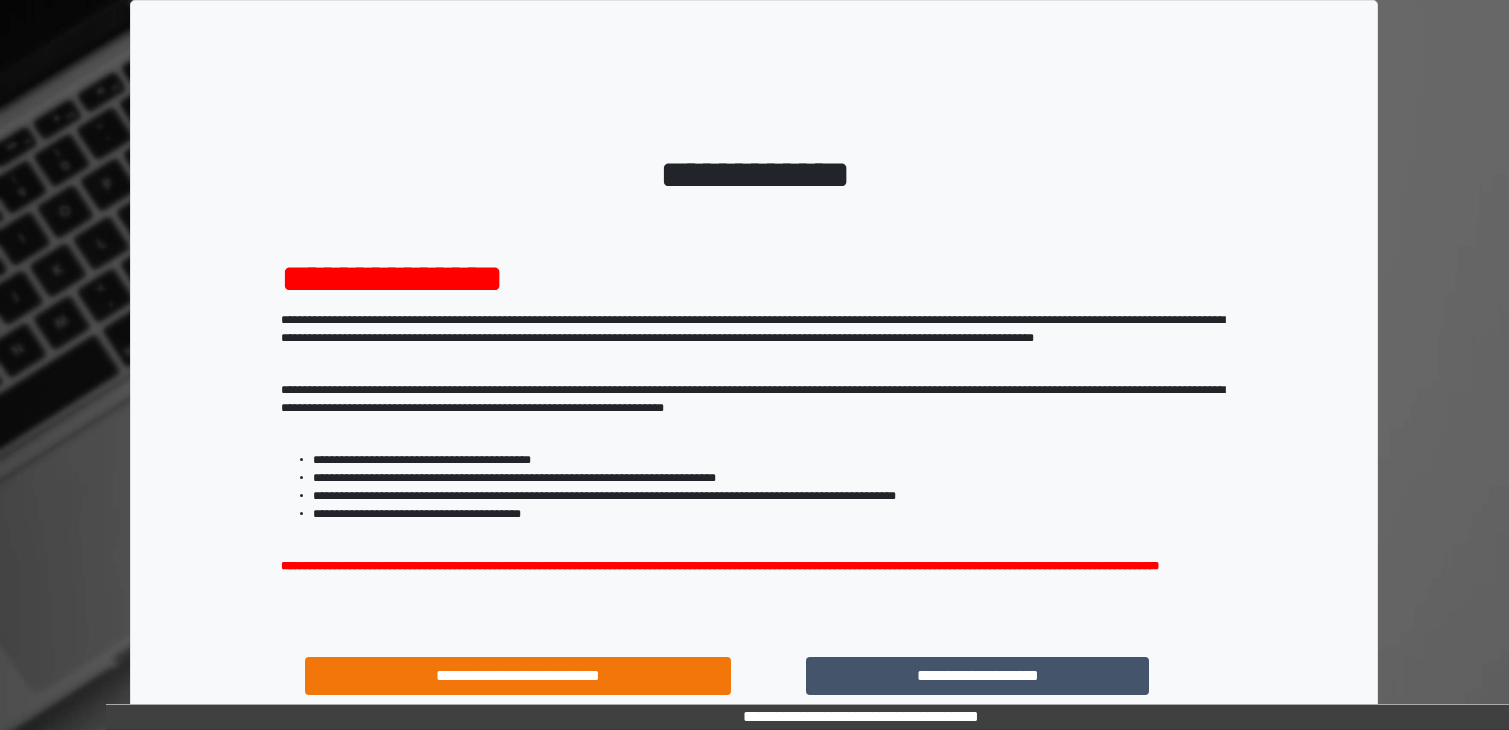 scroll, scrollTop: 0, scrollLeft: 0, axis: both 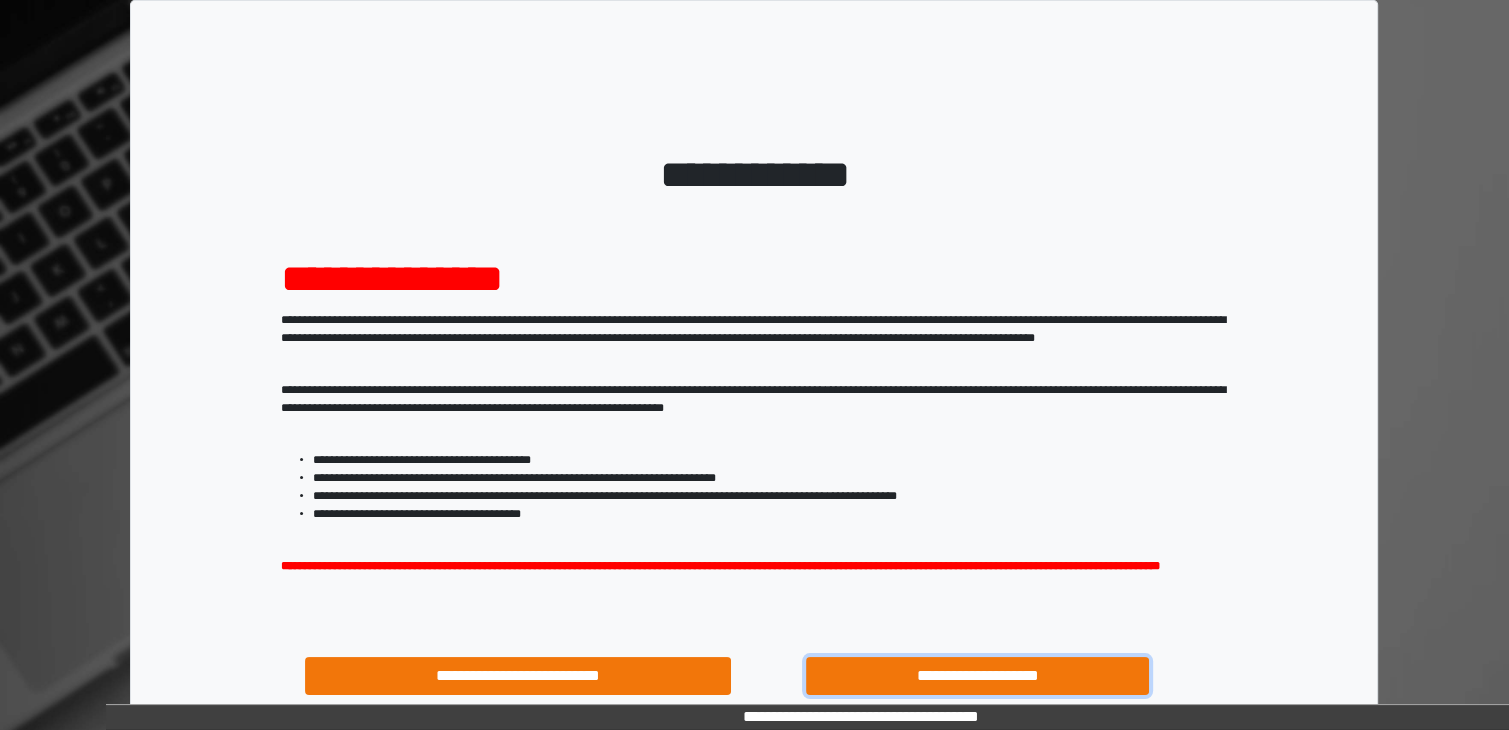 click on "**********" at bounding box center [978, 676] 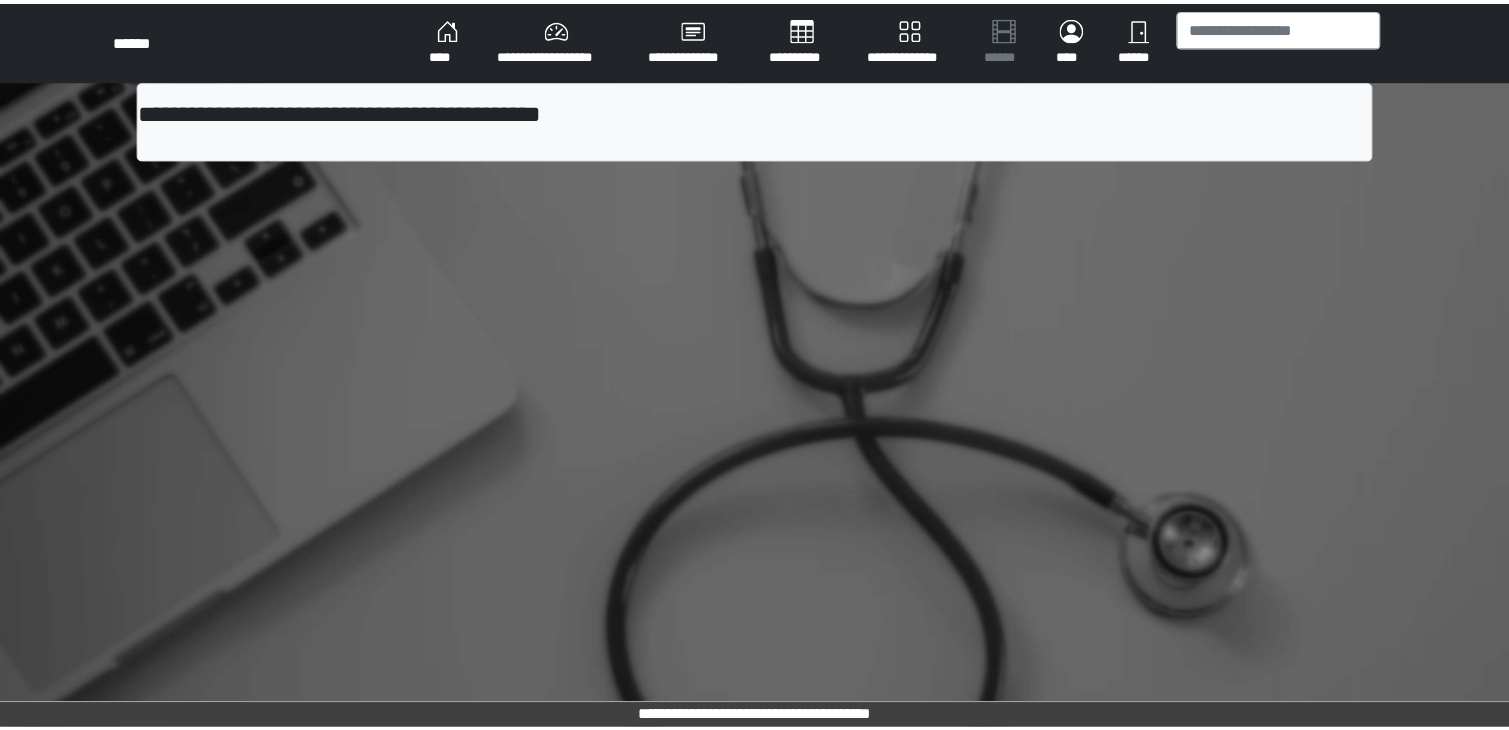 scroll, scrollTop: 0, scrollLeft: 0, axis: both 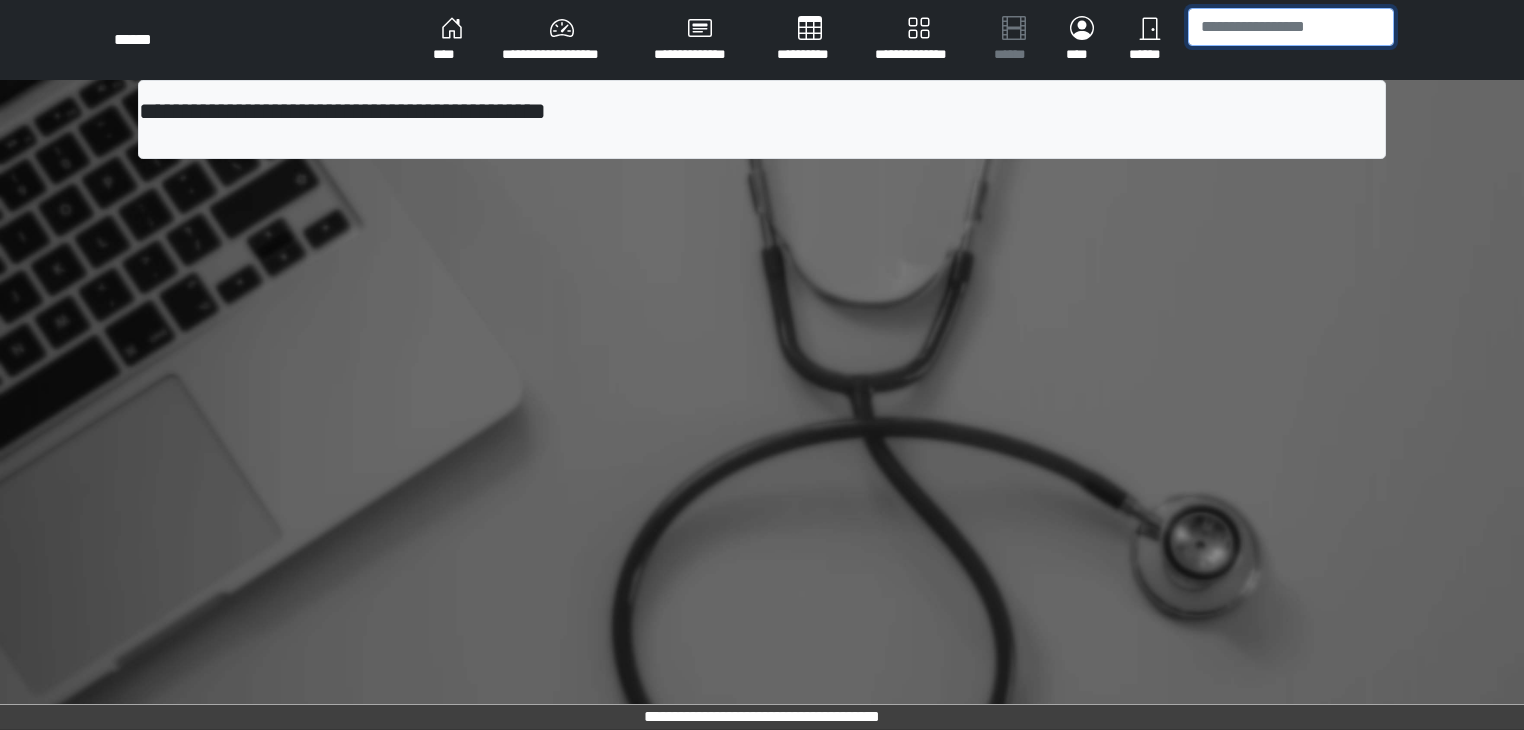 click at bounding box center [1291, 27] 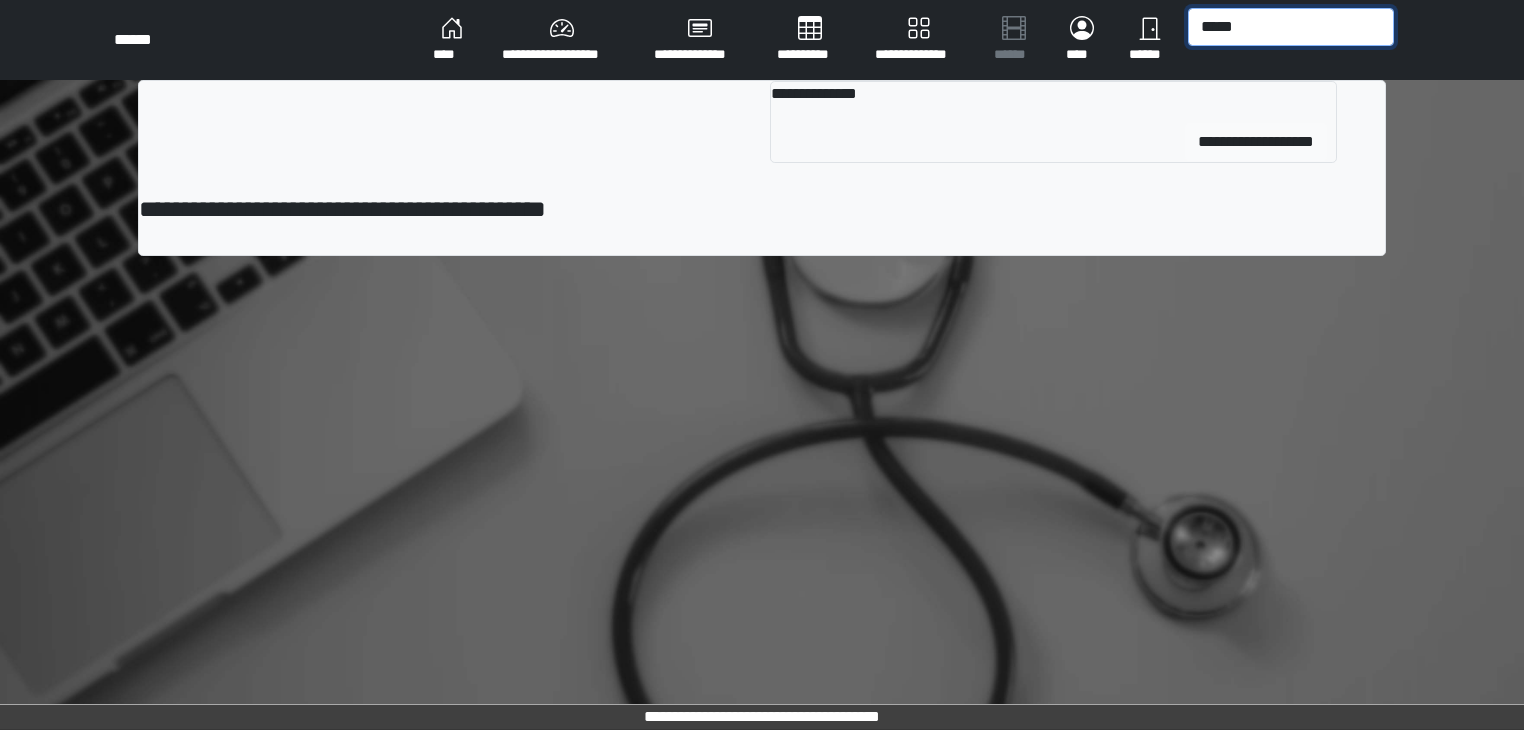 type on "*****" 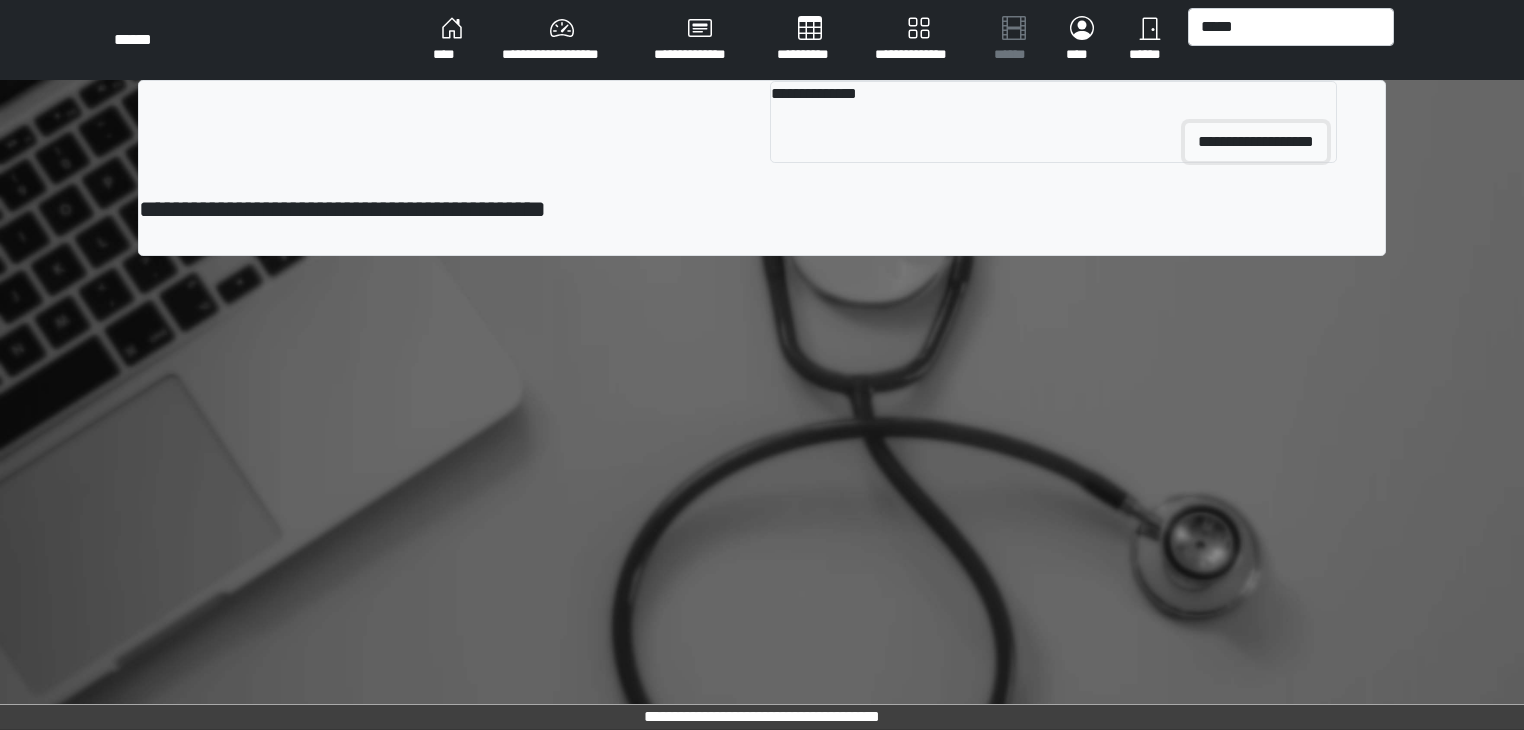 click on "**********" at bounding box center [1256, 142] 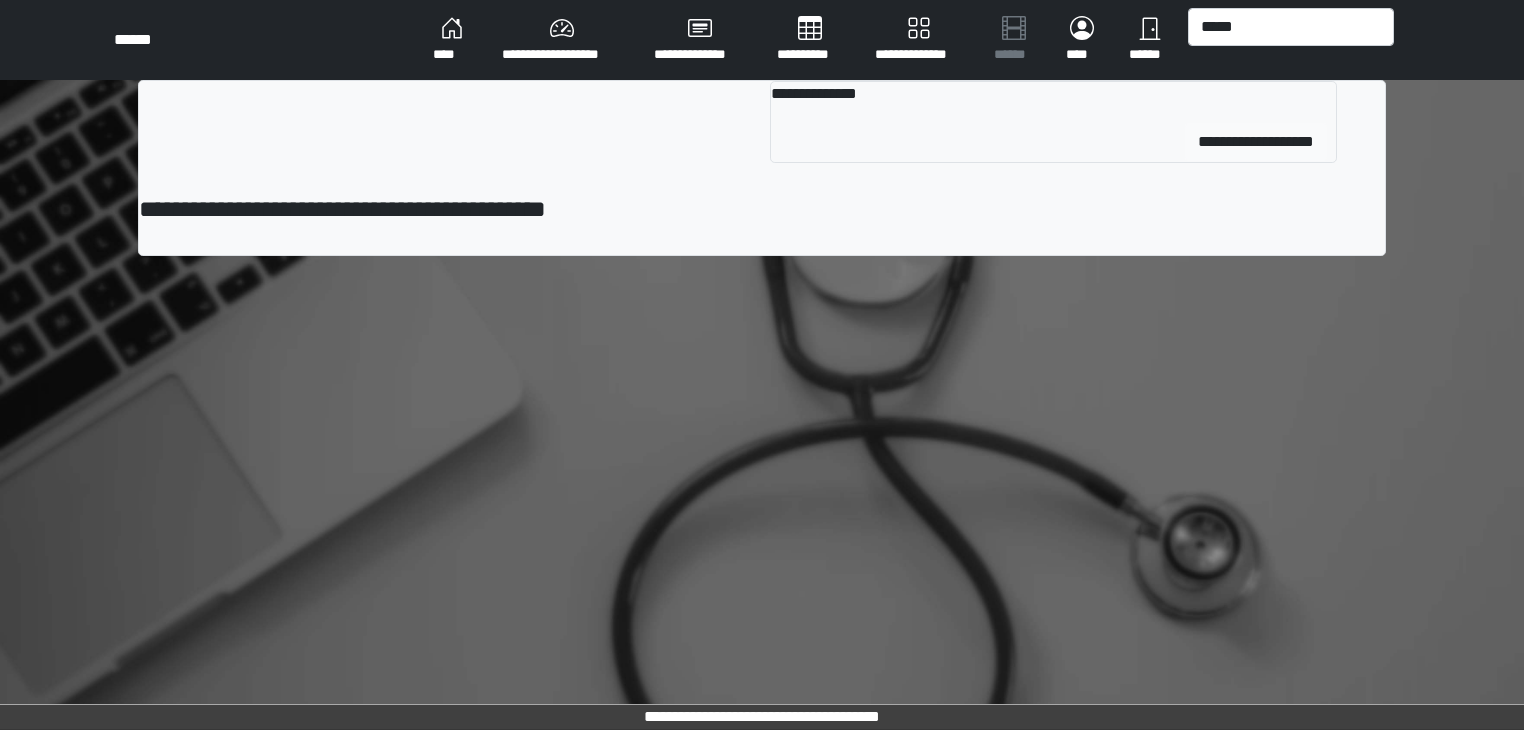 type 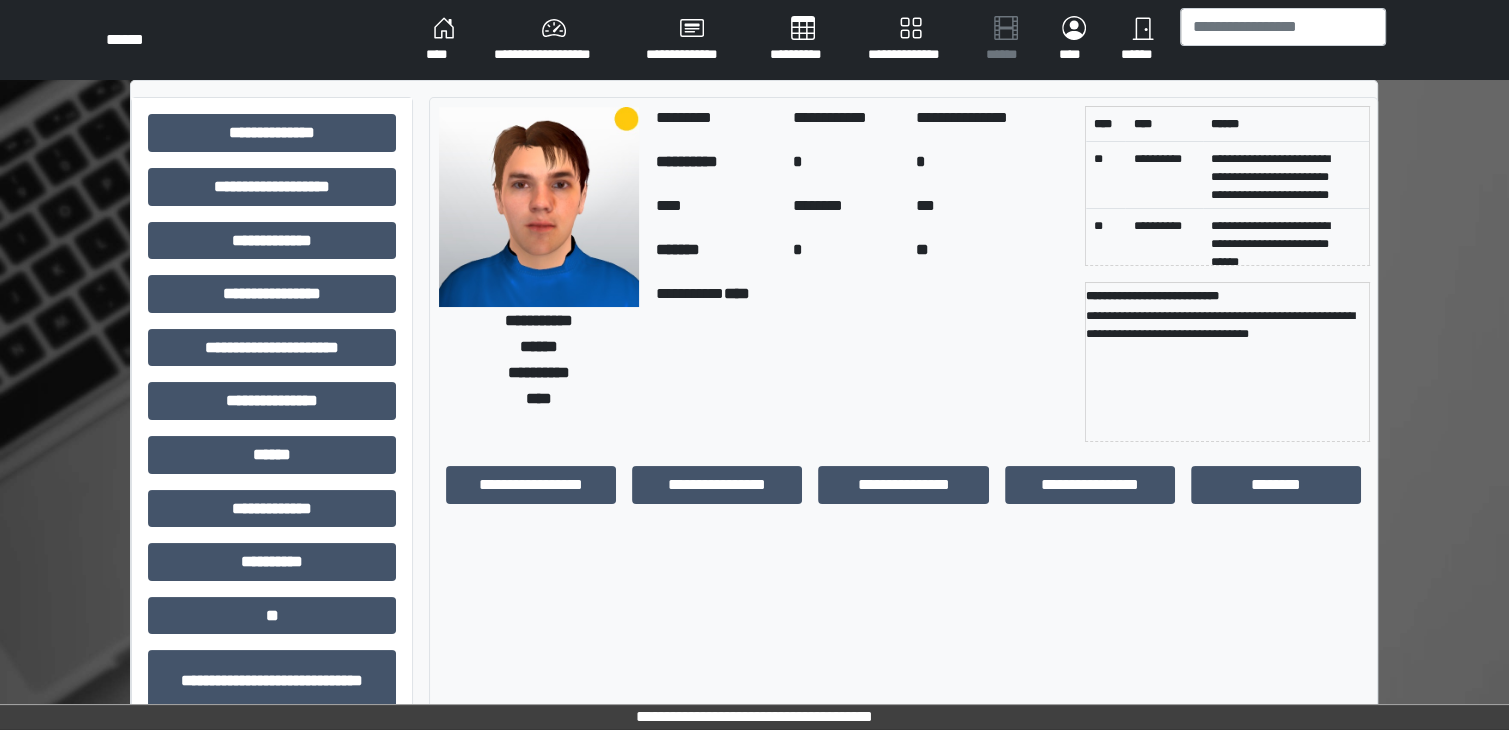 click on "**********" at bounding box center [1278, 175] 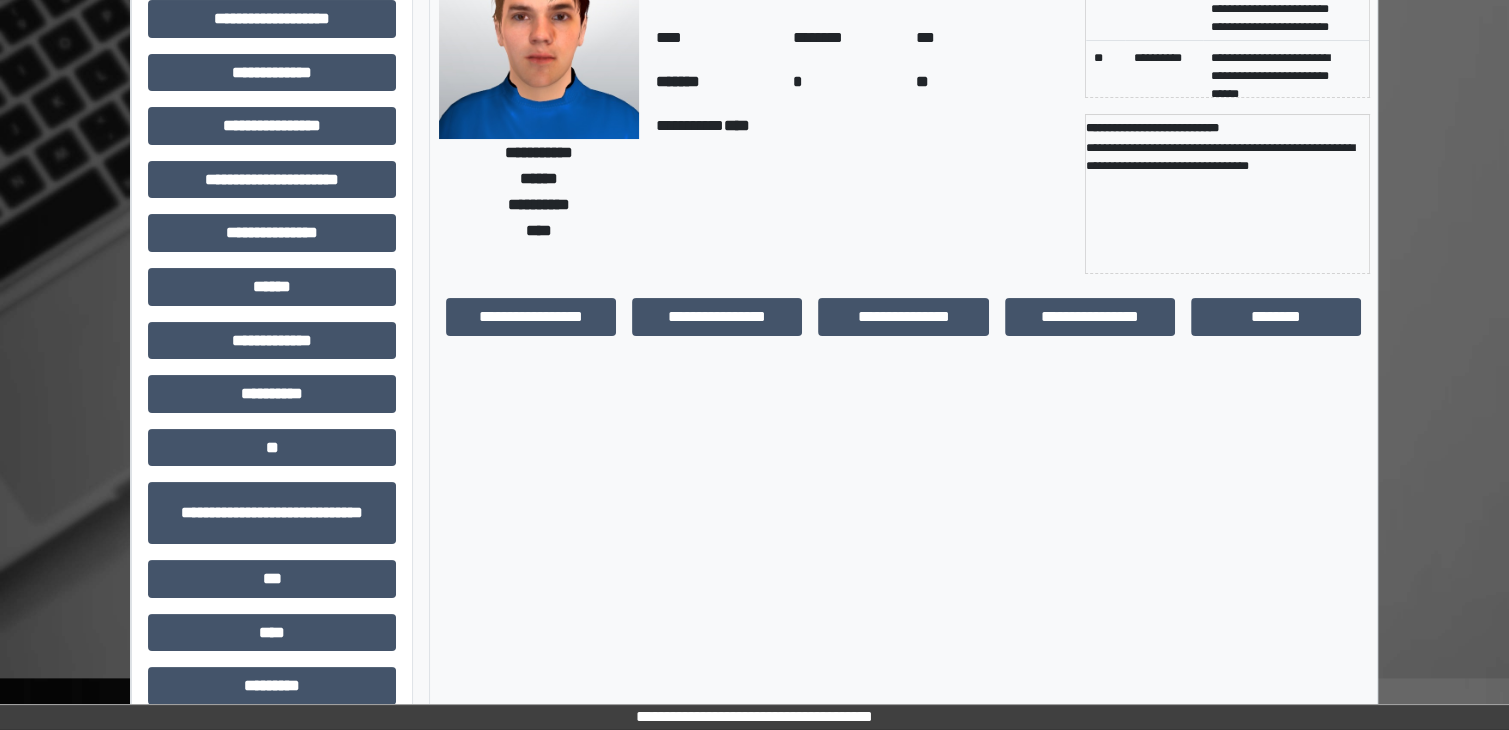 scroll, scrollTop: 192, scrollLeft: 0, axis: vertical 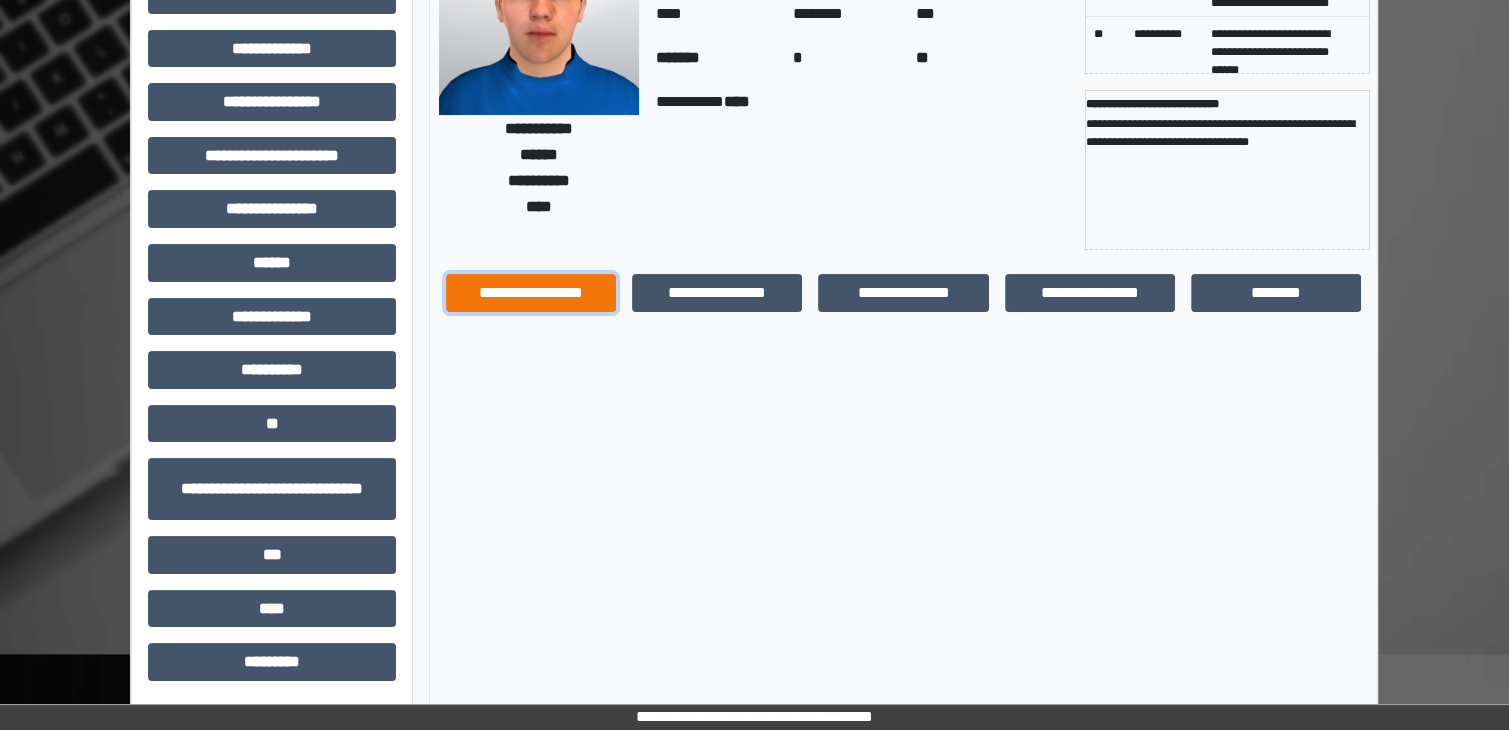 click on "**********" at bounding box center [531, 293] 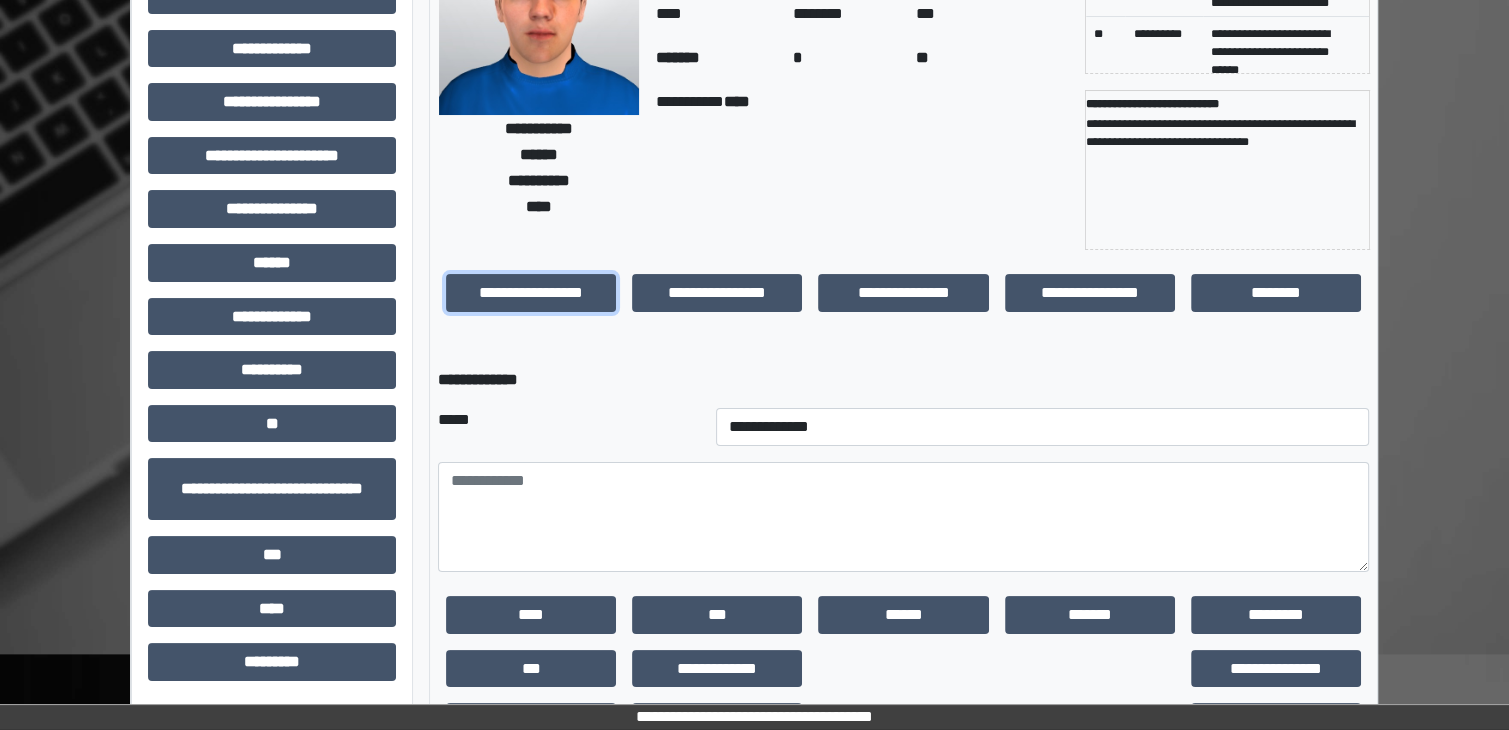 scroll, scrollTop: 268, scrollLeft: 0, axis: vertical 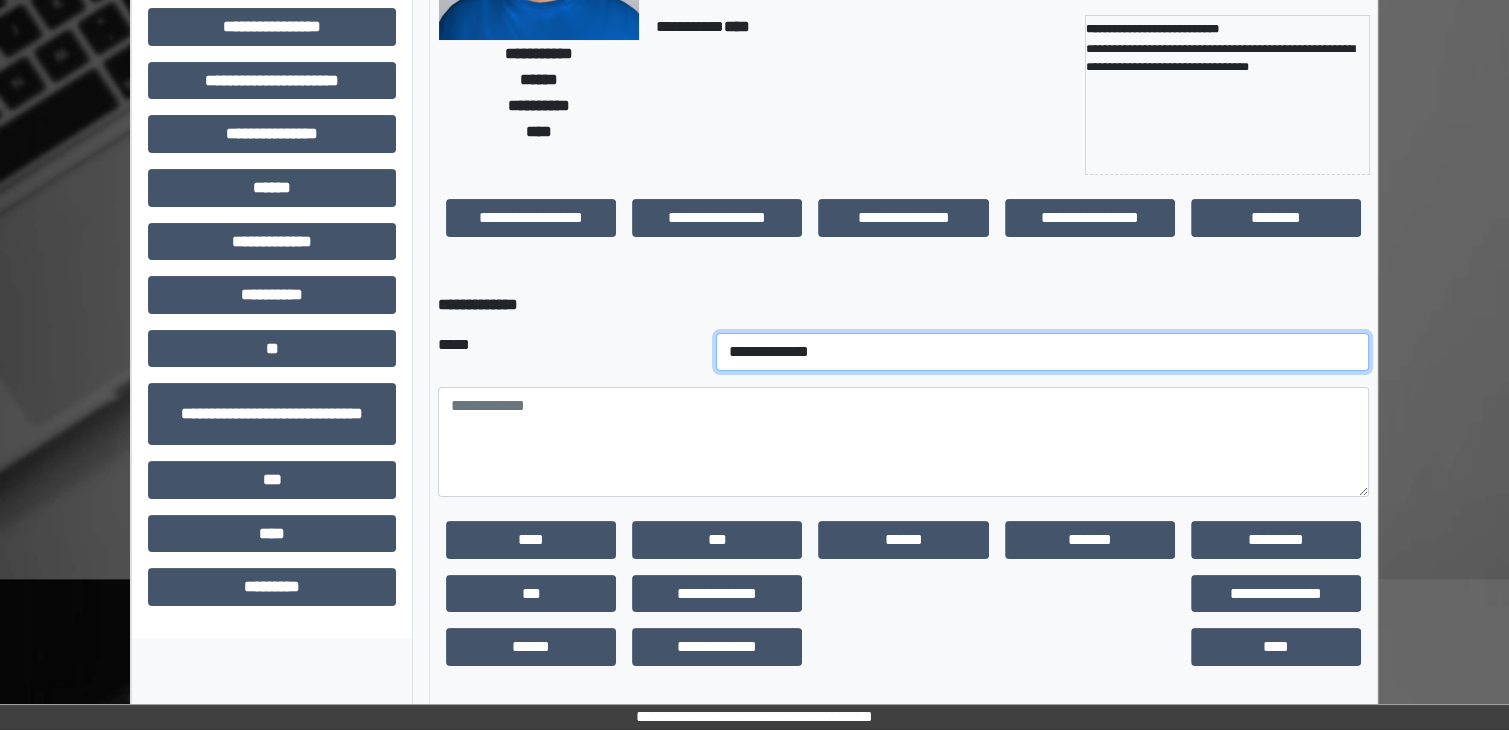 click on "**********" at bounding box center [1043, 352] 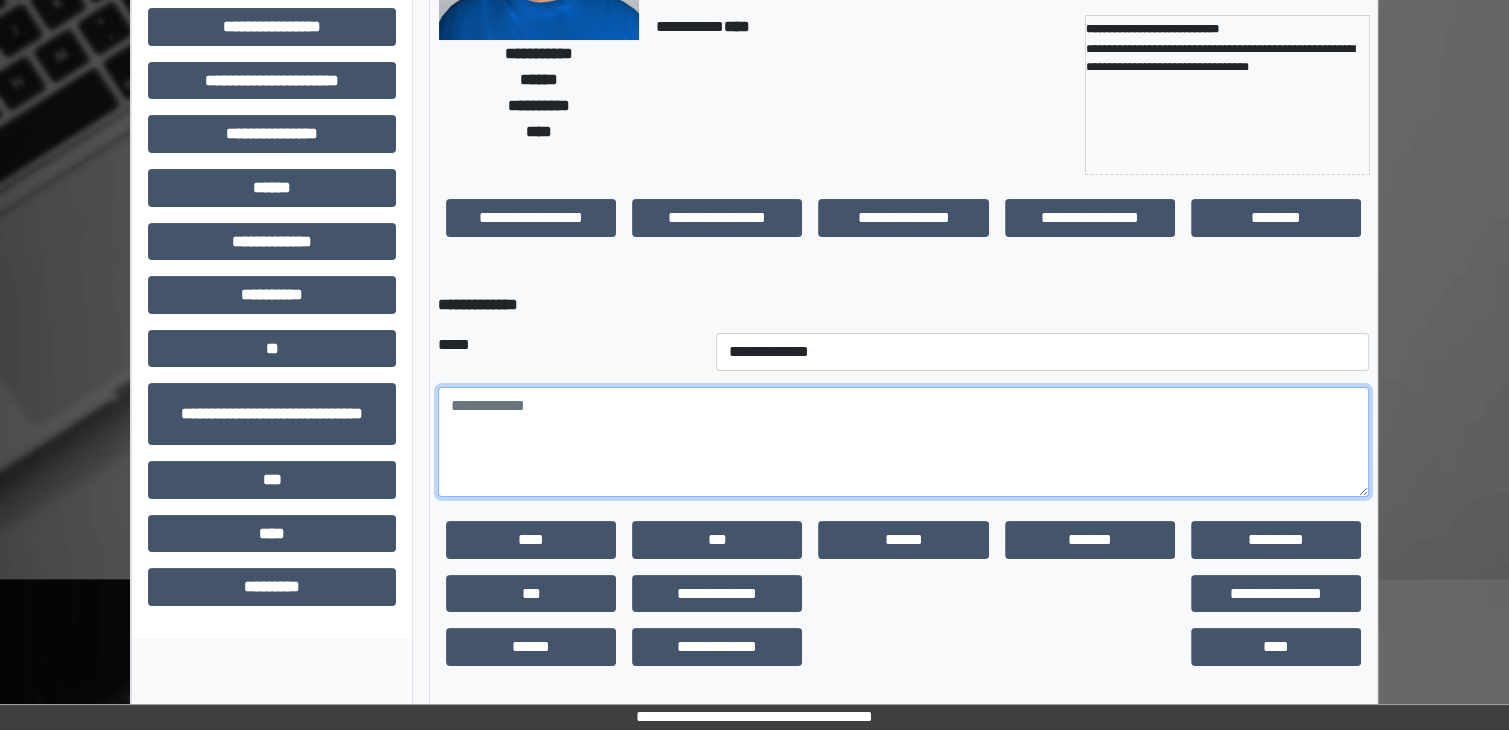 click at bounding box center (903, 442) 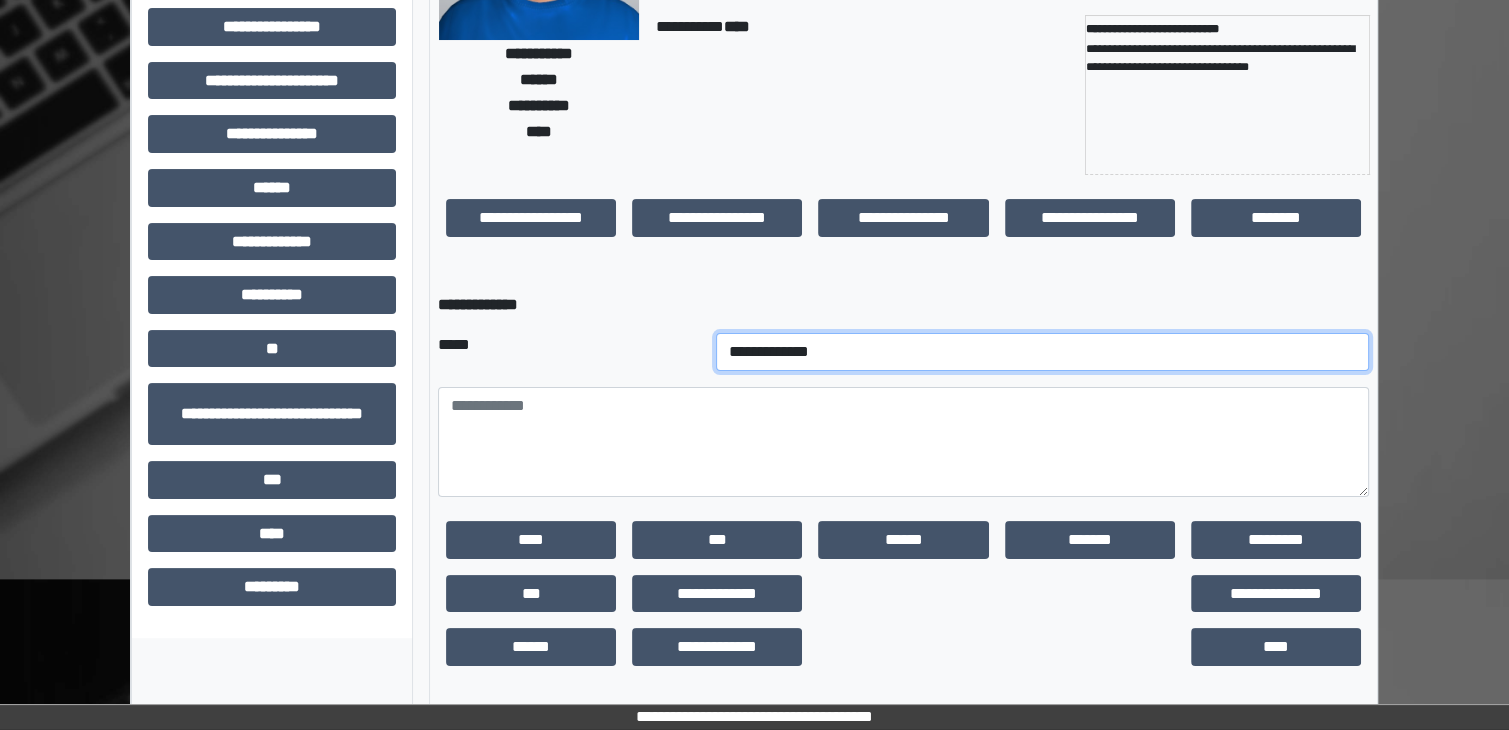 click on "**********" at bounding box center (1043, 352) 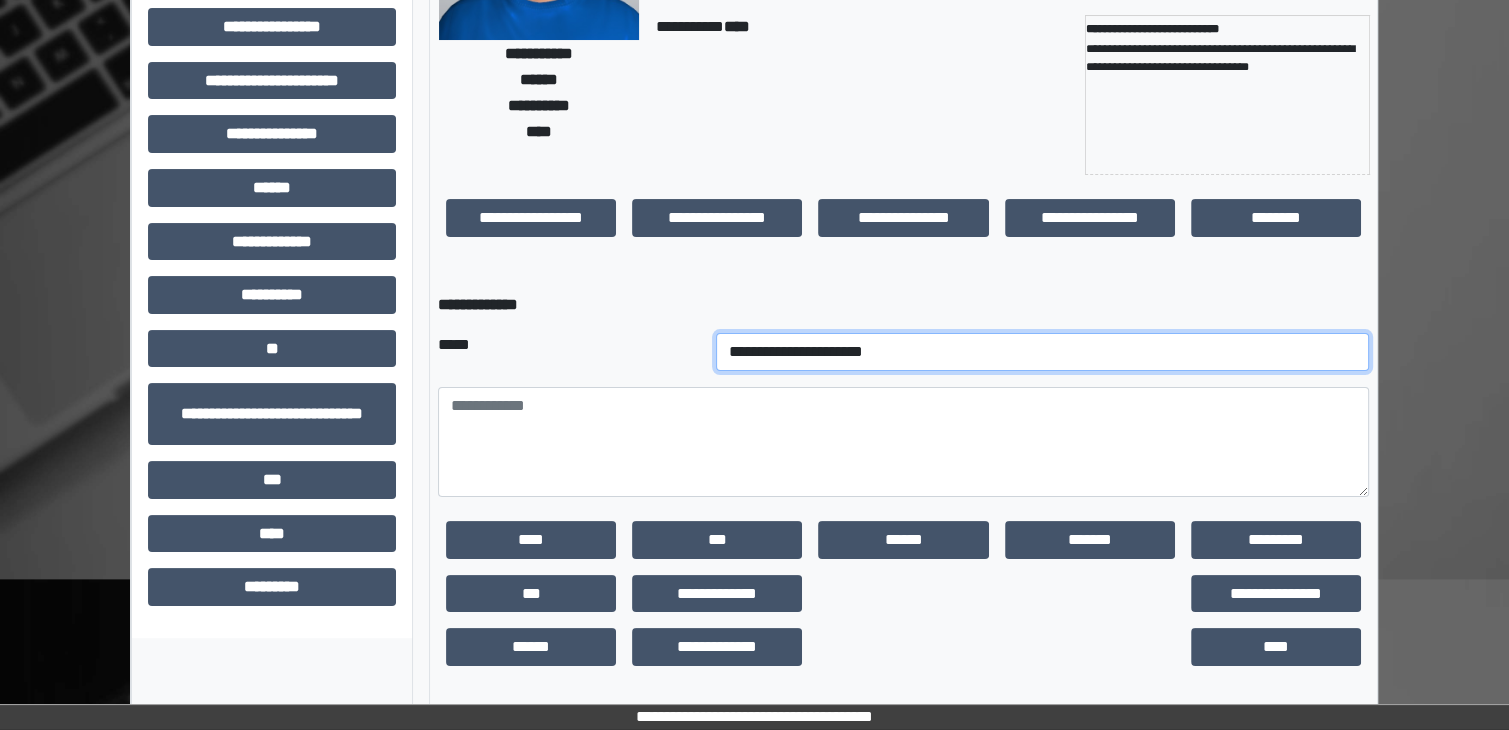 click on "**********" at bounding box center [1043, 352] 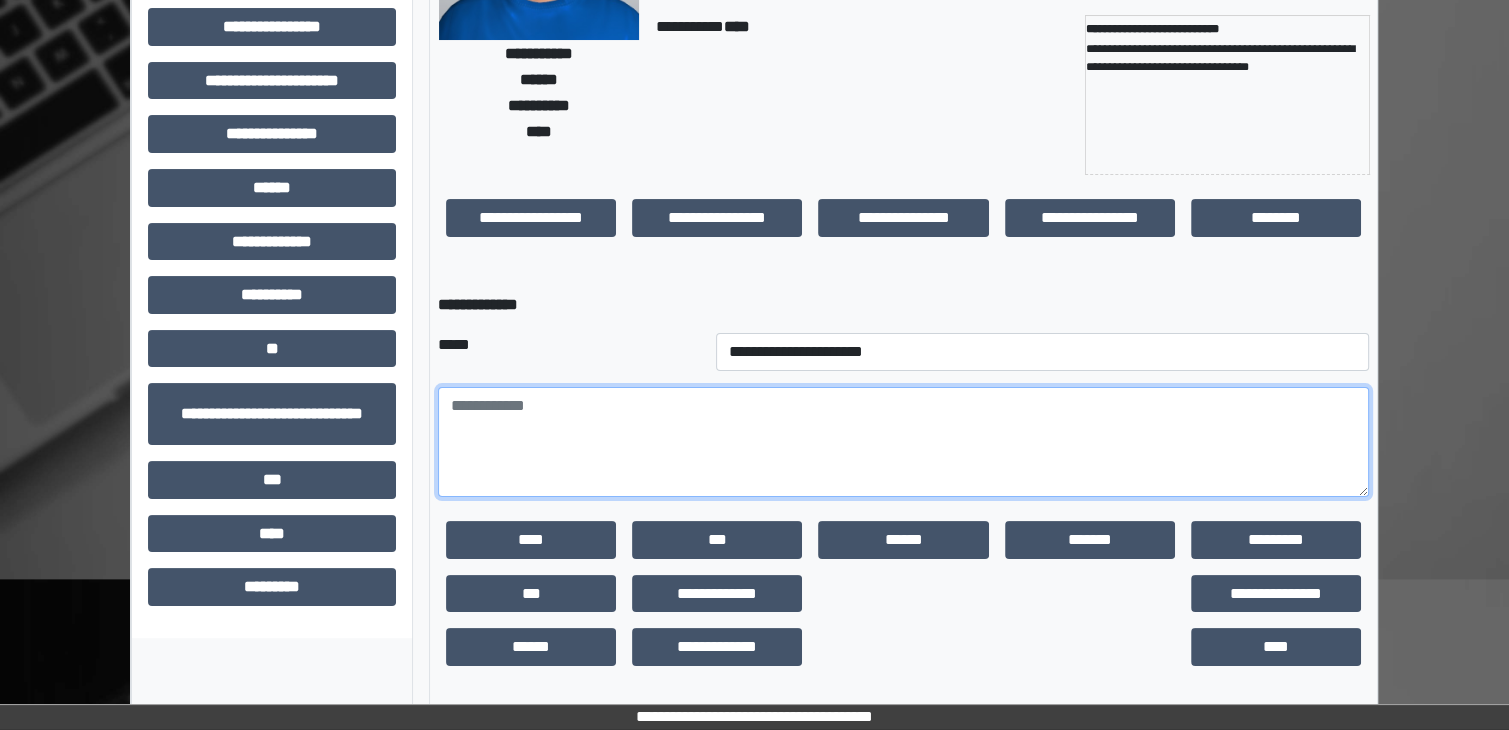 click at bounding box center (903, 442) 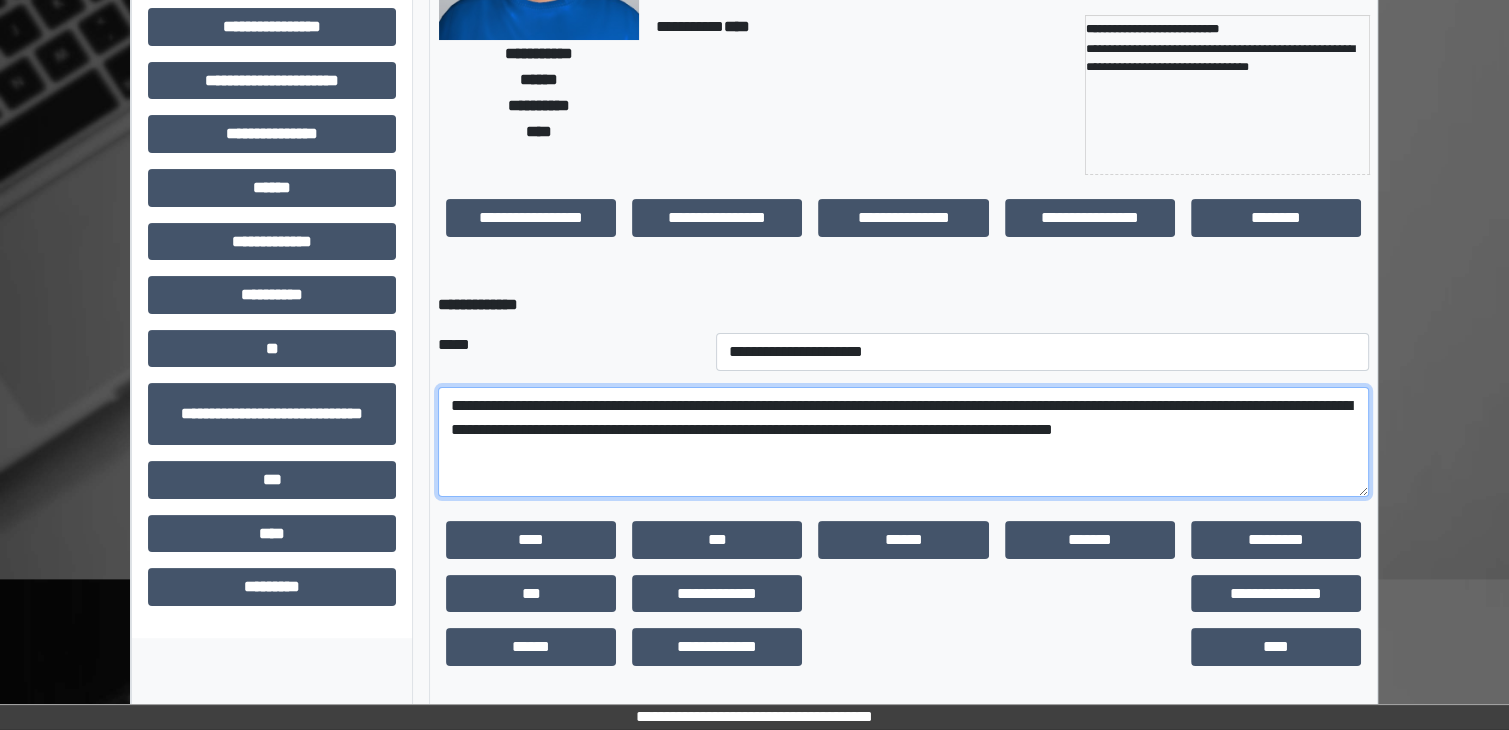 click on "**********" at bounding box center [903, 442] 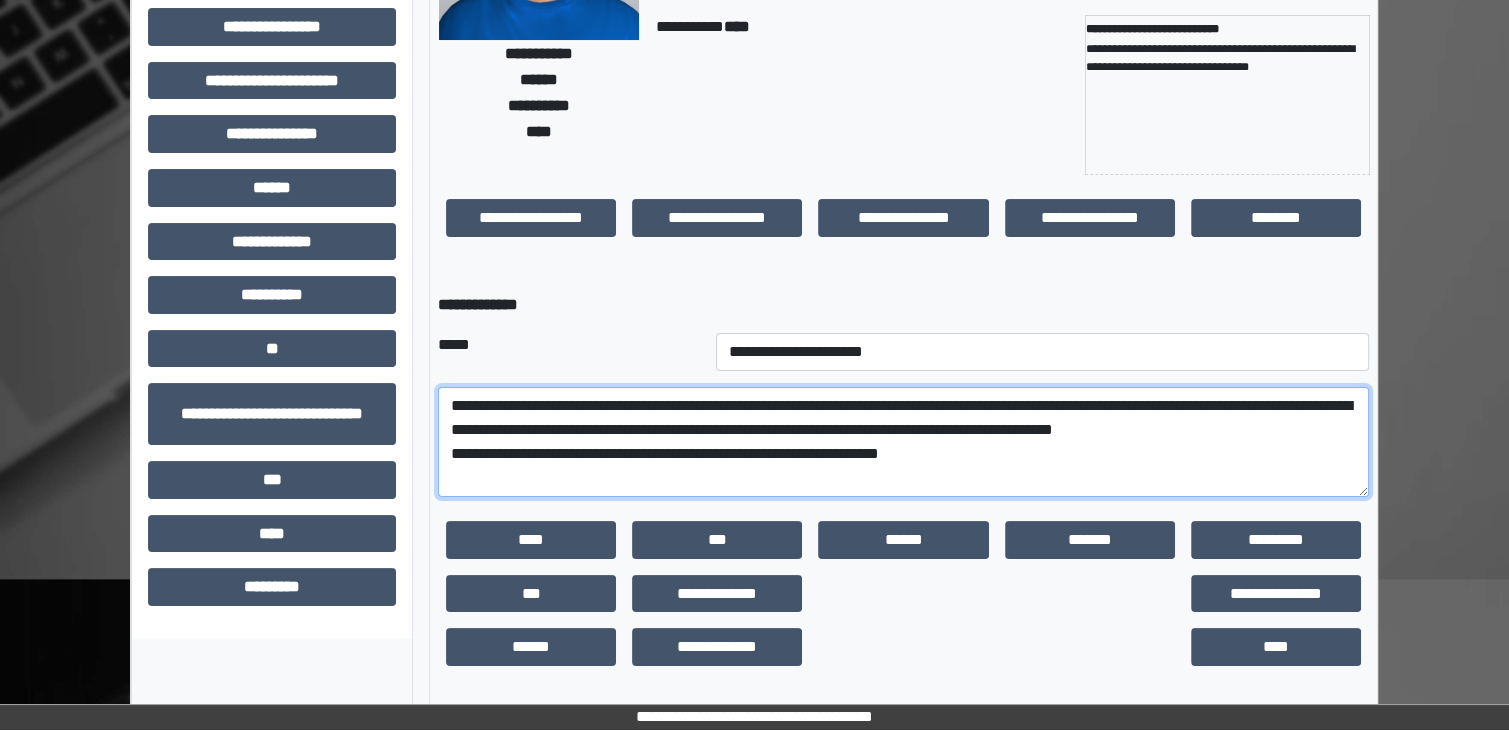 click on "**********" at bounding box center [903, 442] 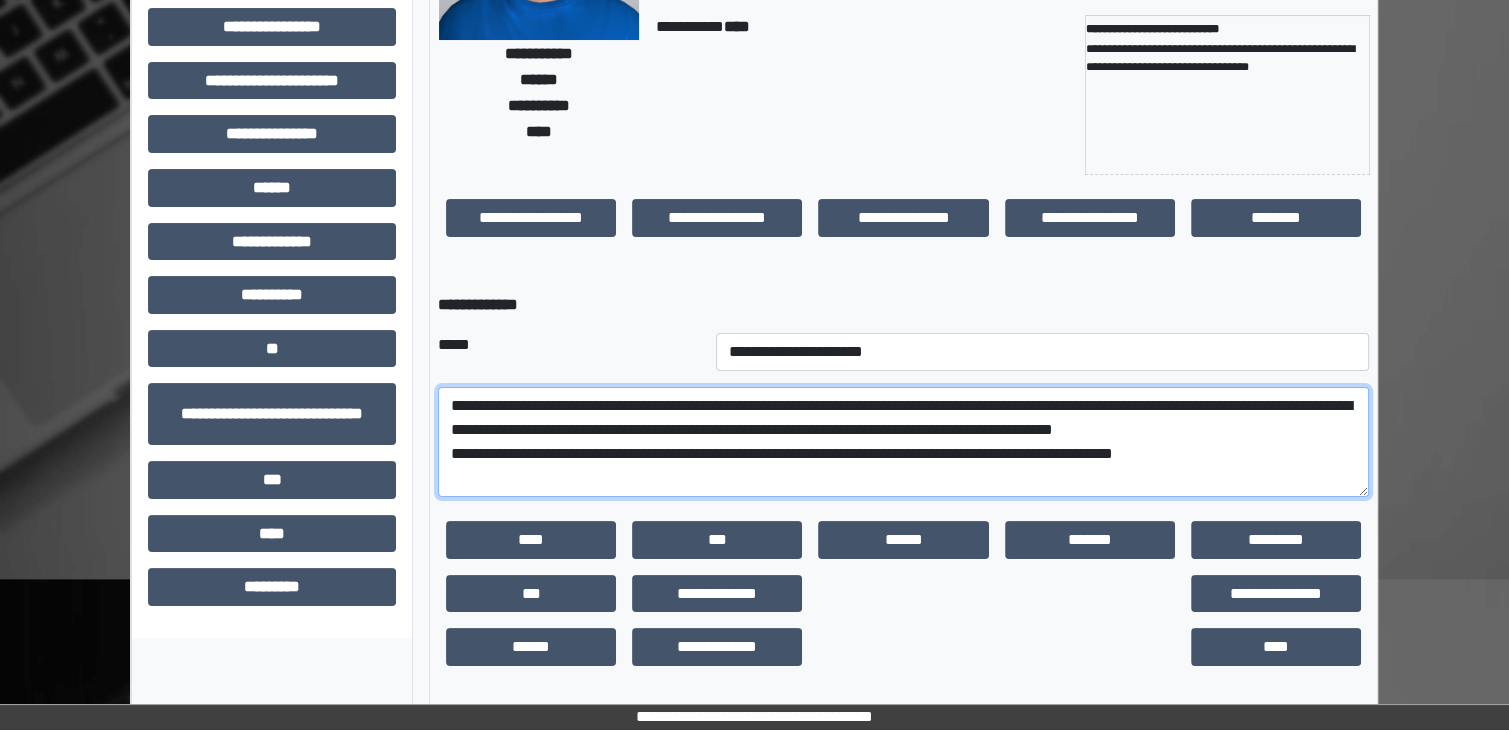 click on "**********" at bounding box center (903, 442) 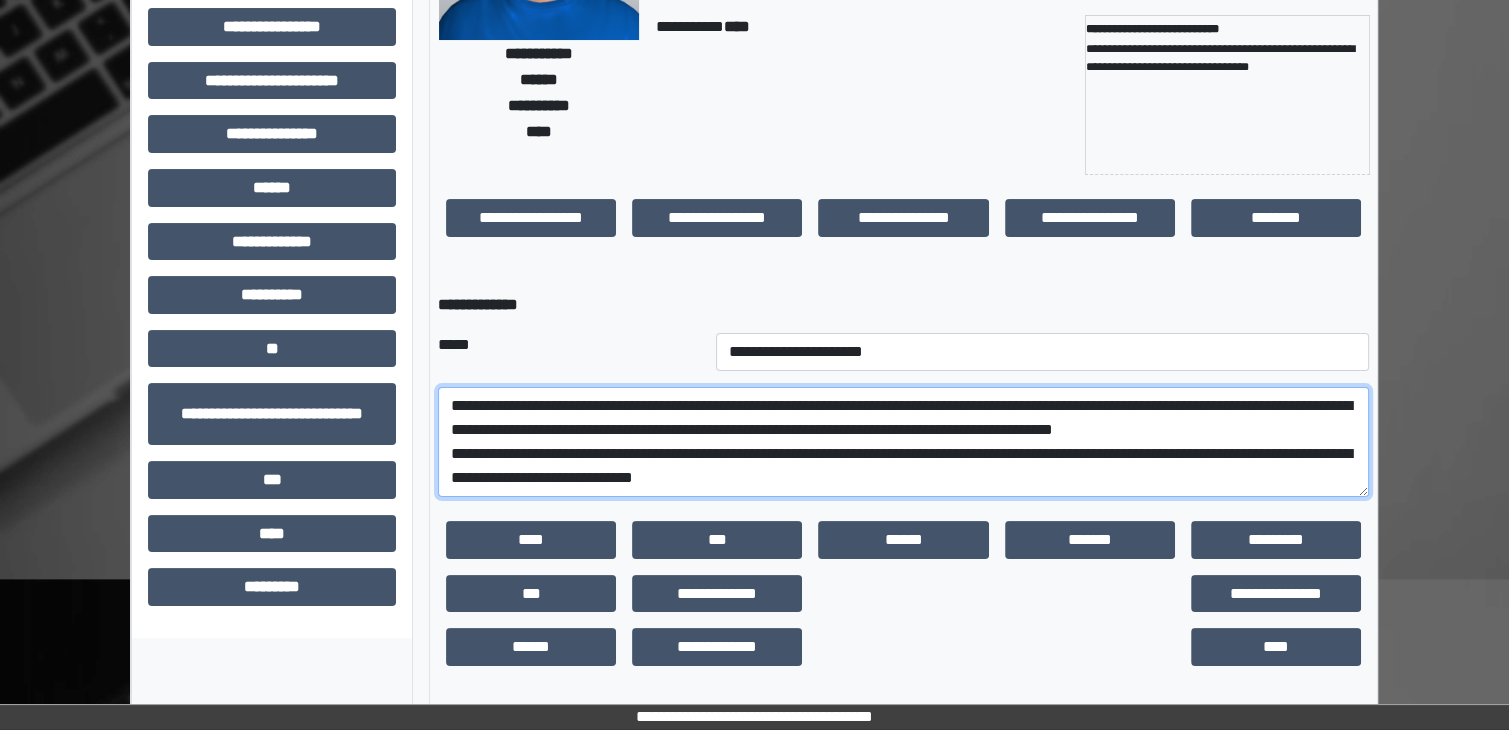 click on "**********" at bounding box center (903, 442) 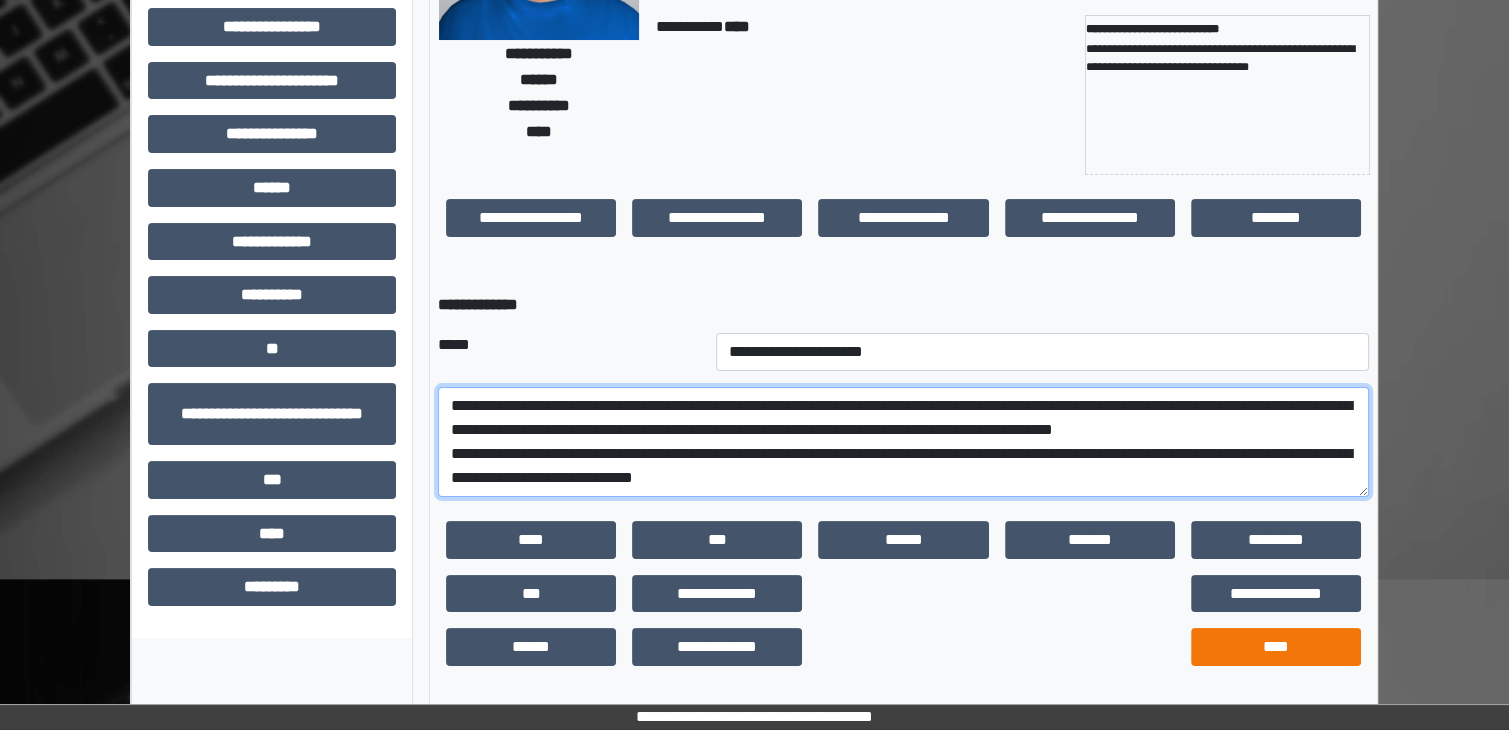 type on "**********" 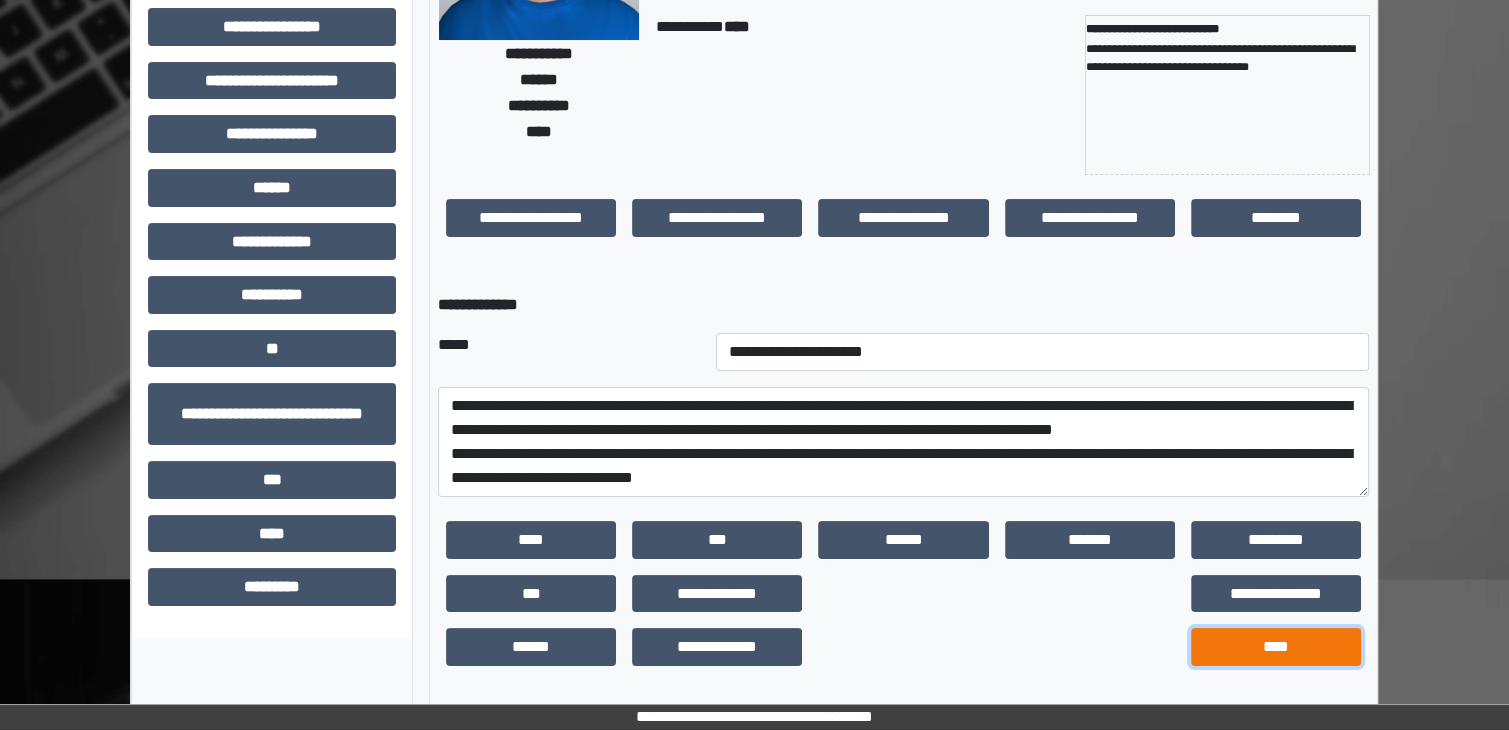 click on "****" at bounding box center [1276, 647] 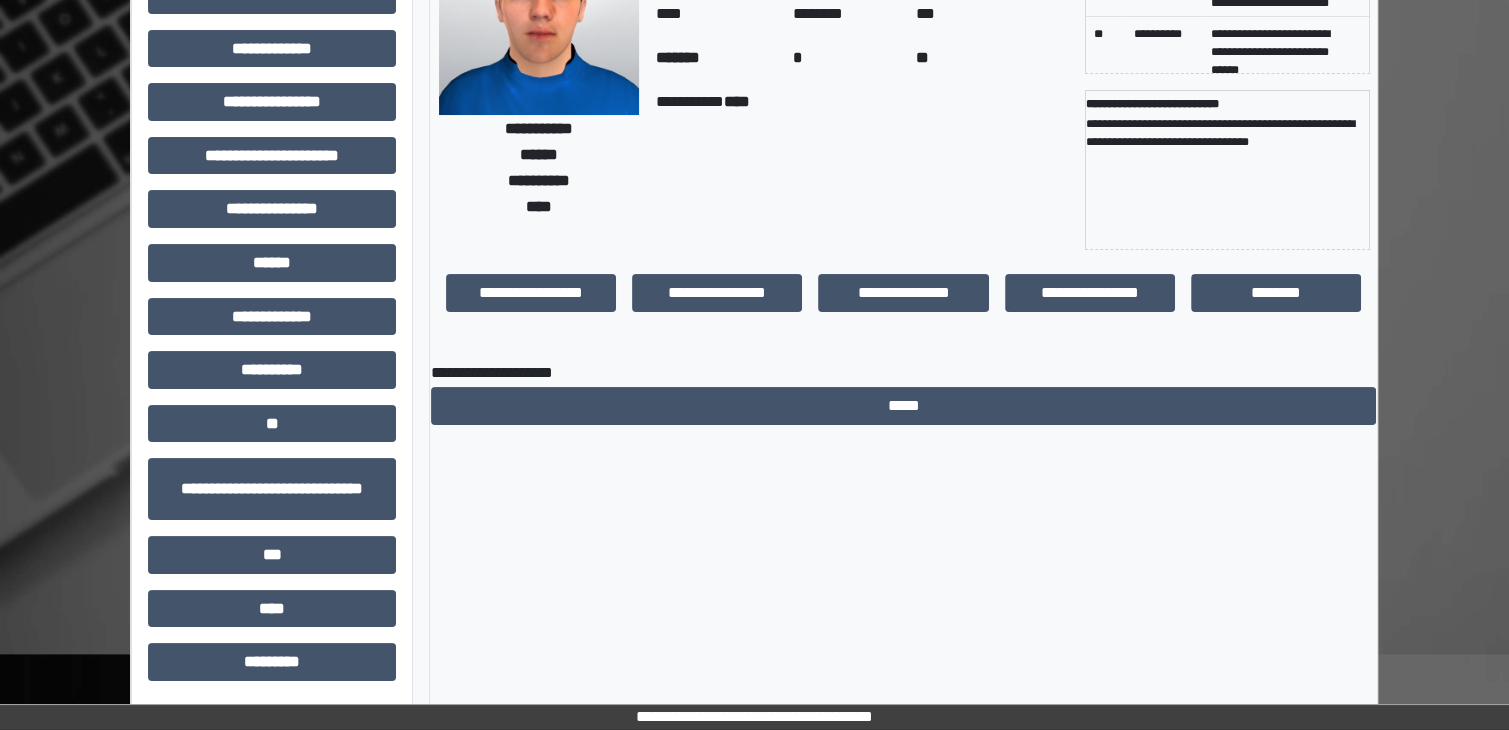 scroll, scrollTop: 192, scrollLeft: 0, axis: vertical 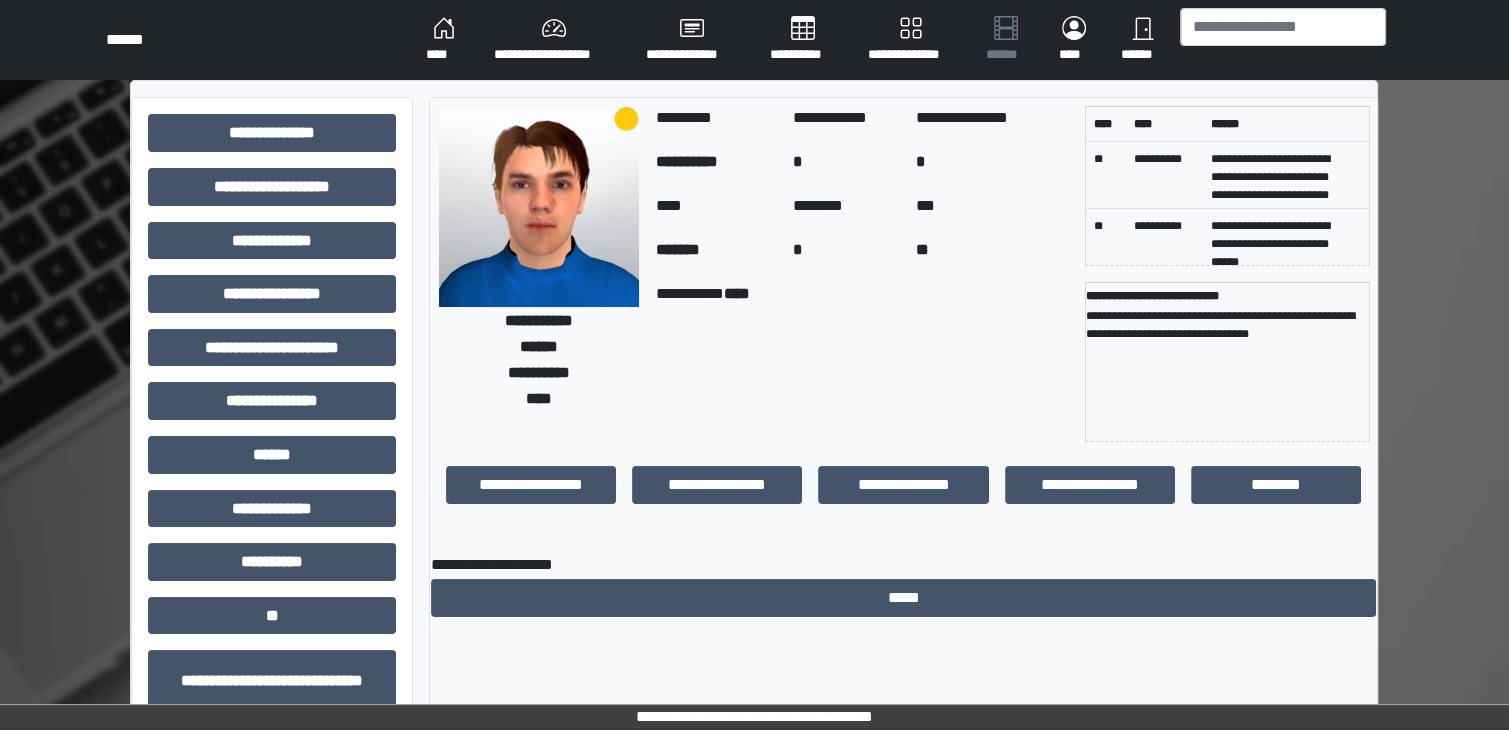 click on "****" at bounding box center (444, 40) 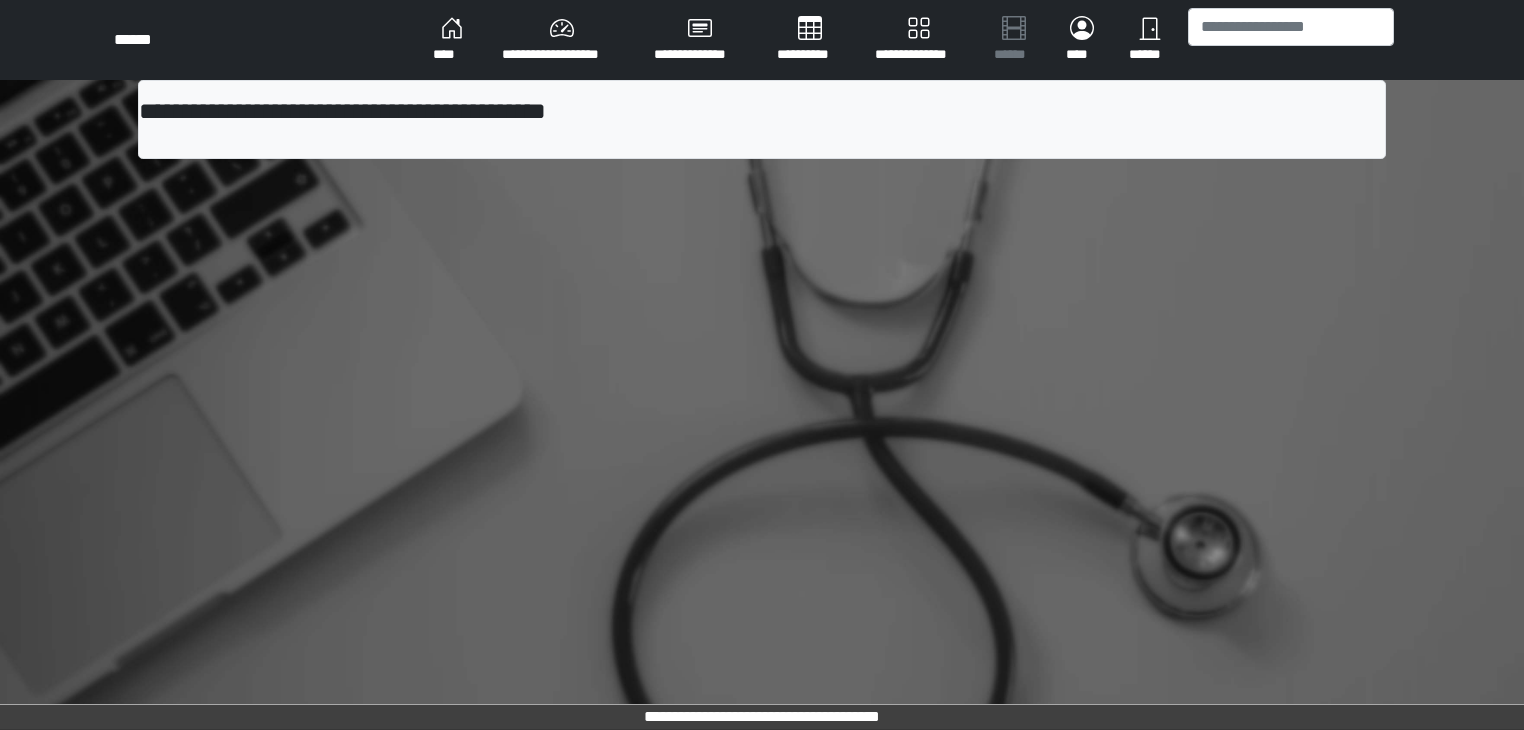 click on "****" at bounding box center (451, 40) 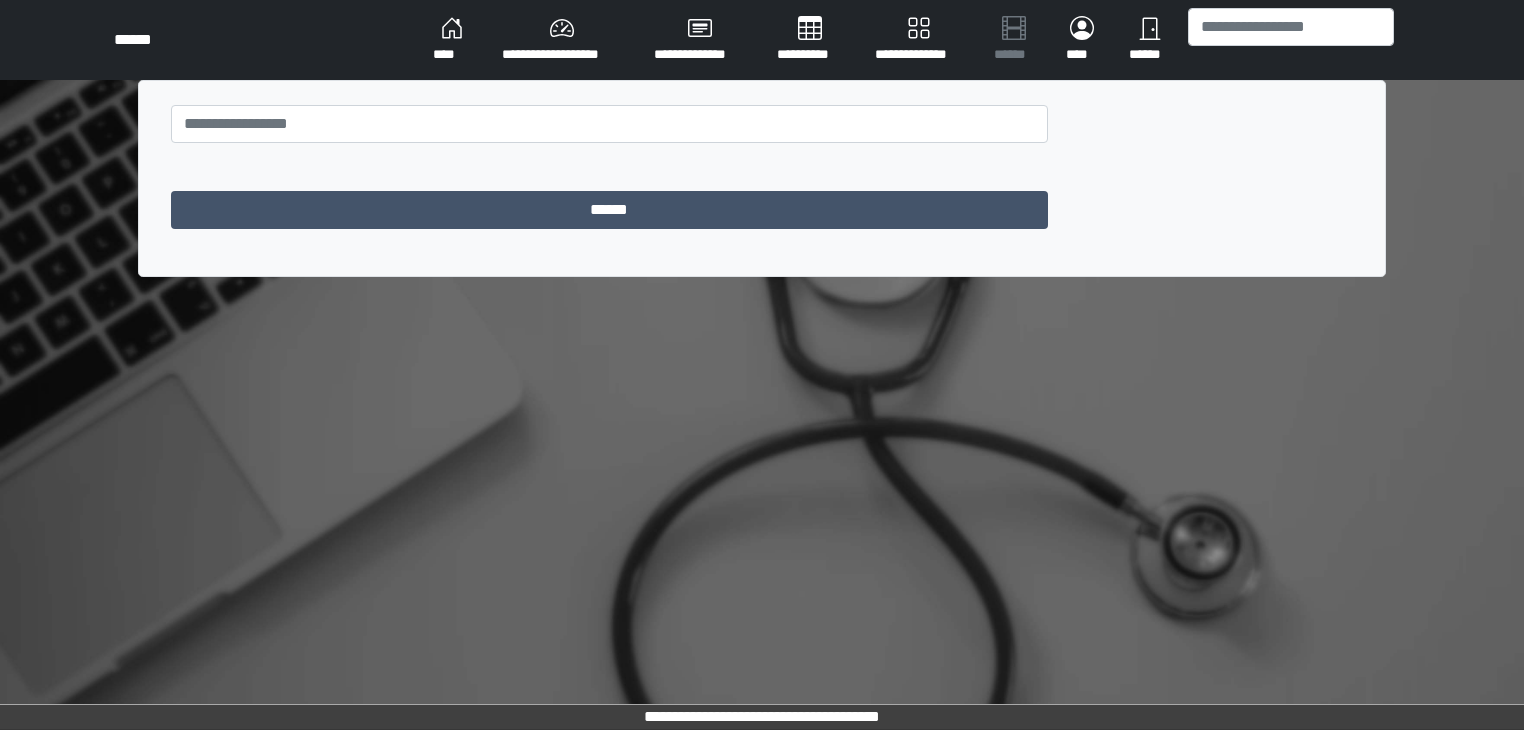 click on "****" at bounding box center [451, 40] 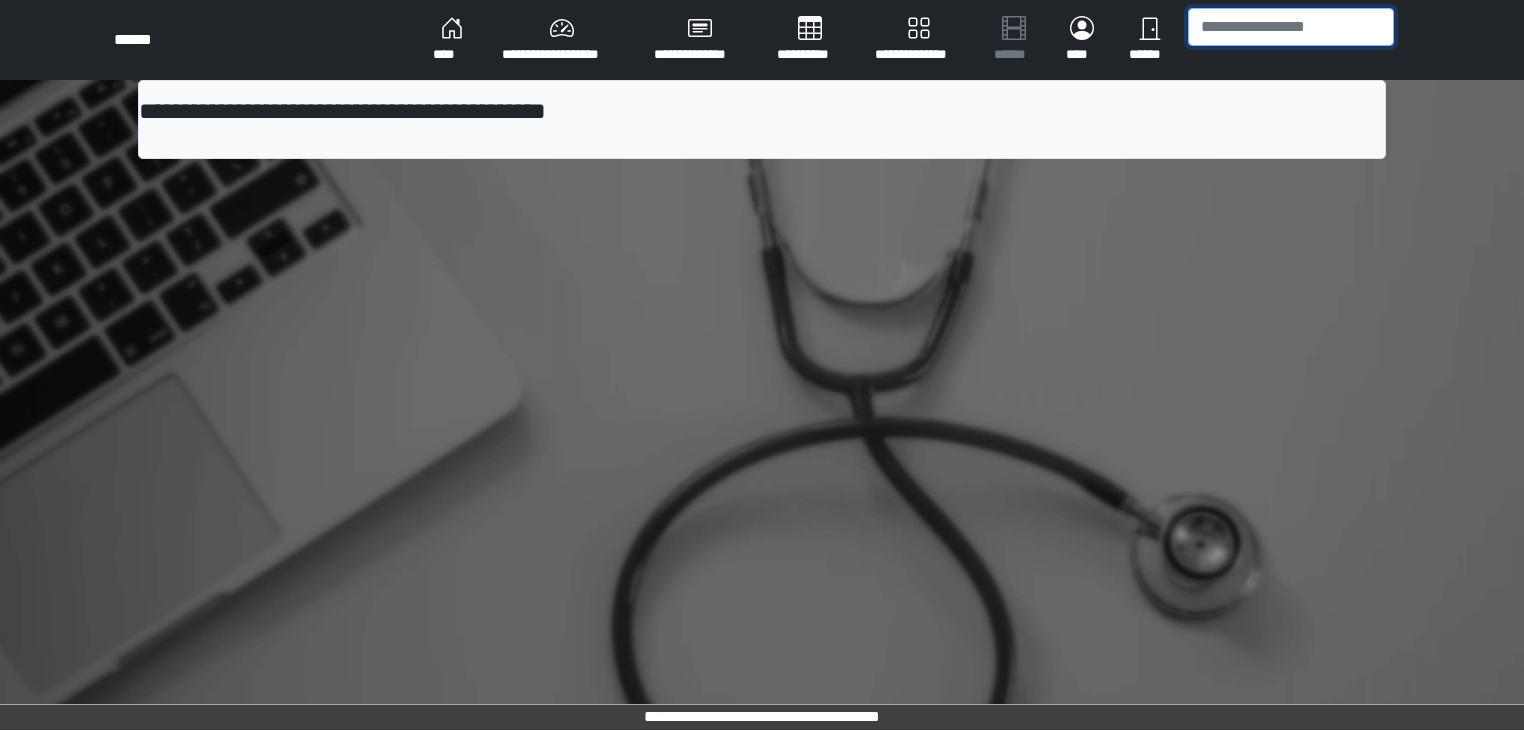 click at bounding box center [1291, 27] 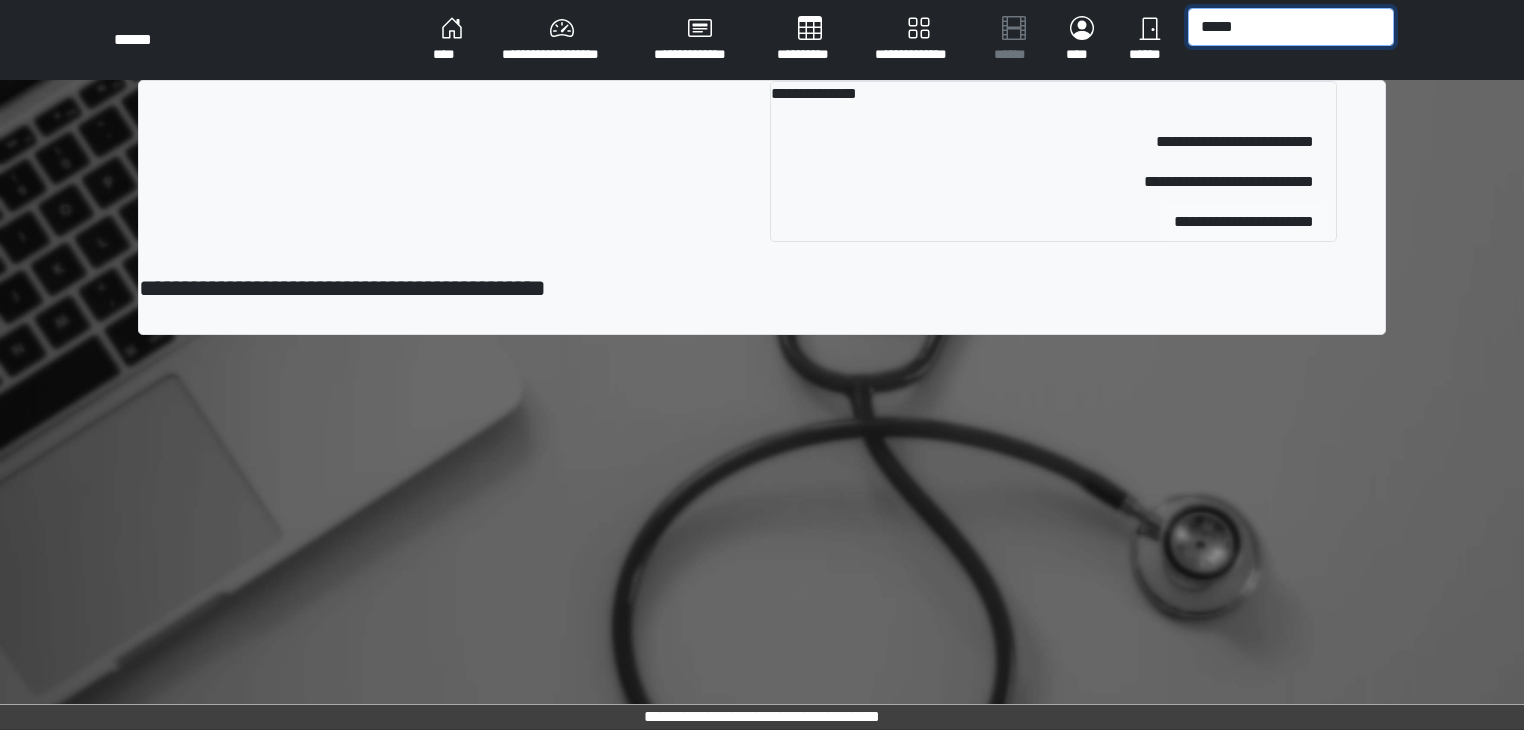type on "*****" 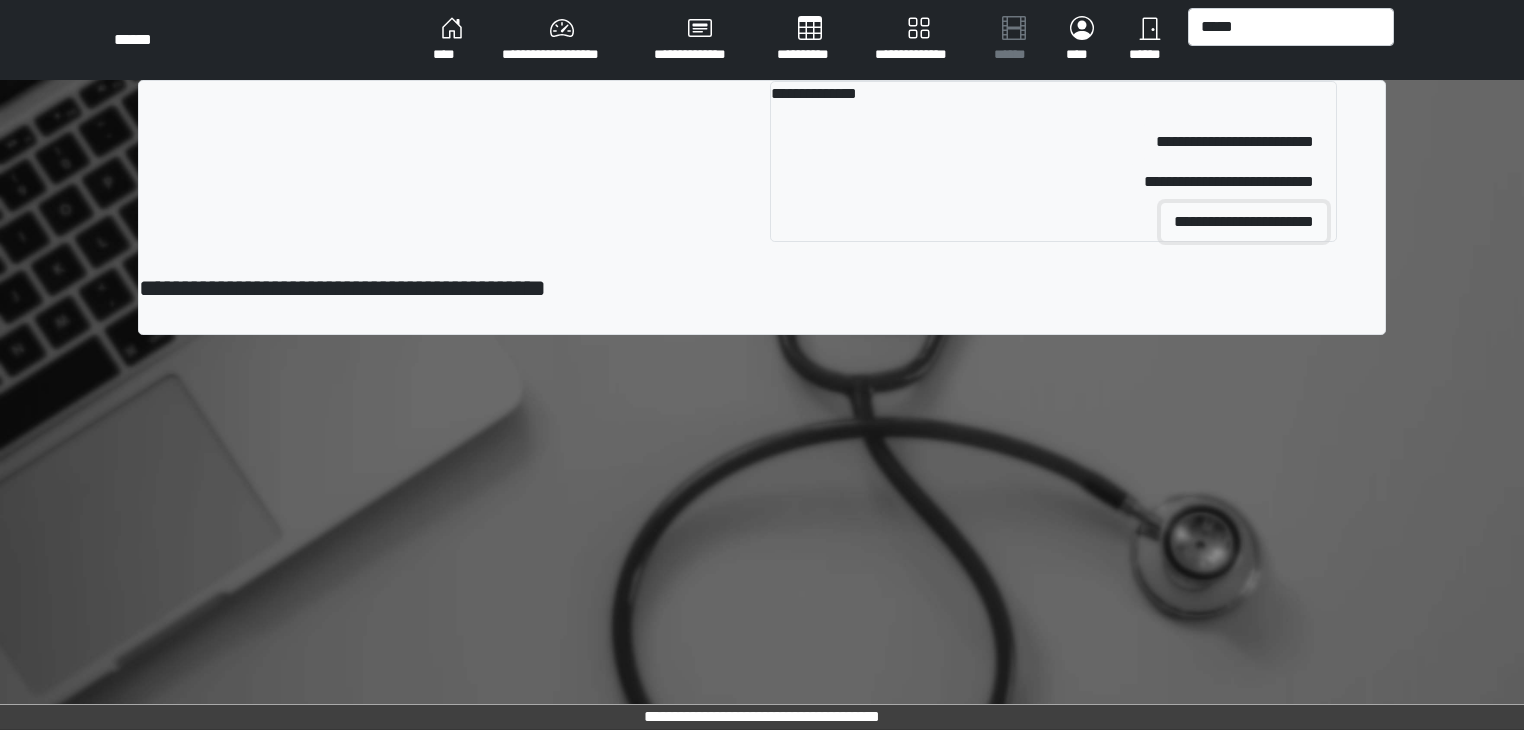 click on "**********" at bounding box center (1244, 222) 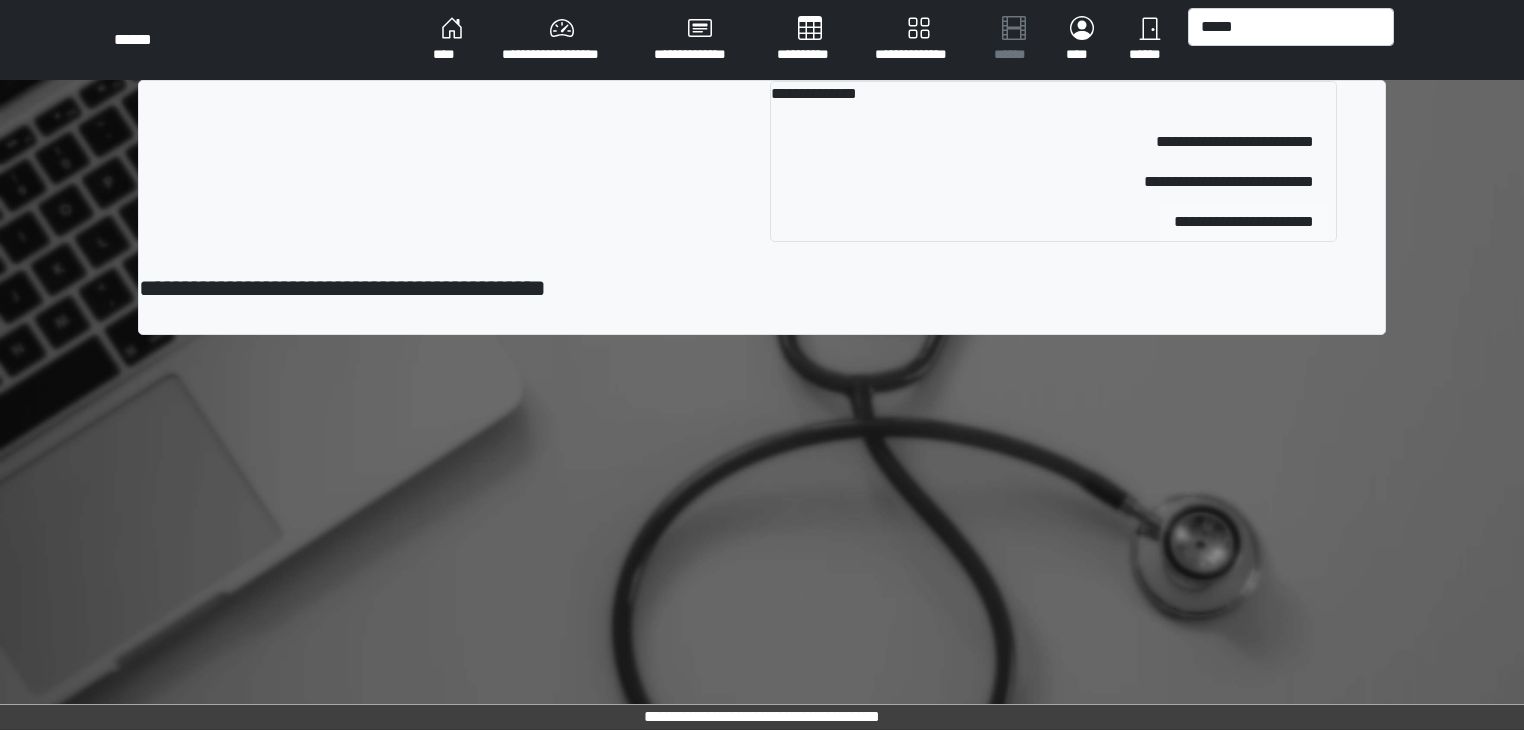 type 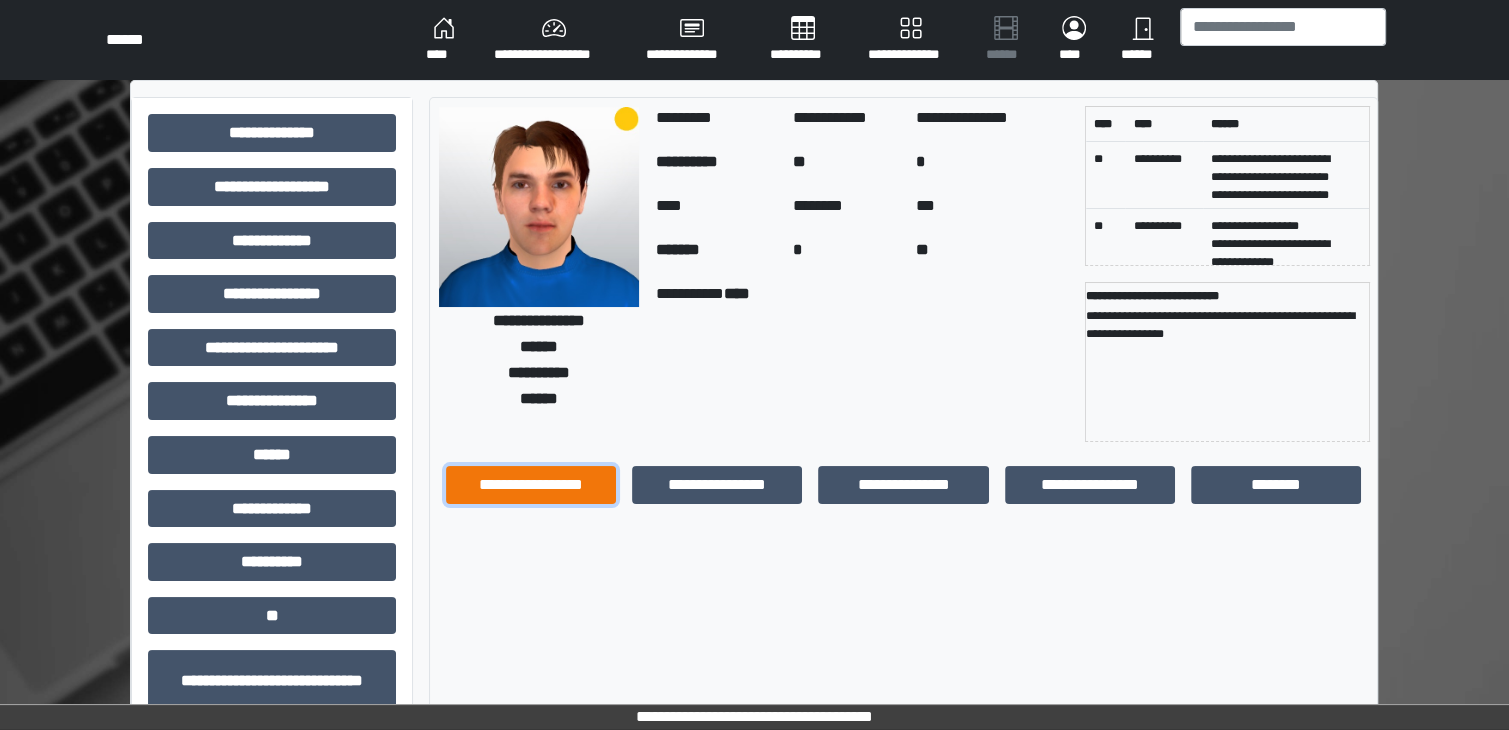 click on "**********" at bounding box center [531, 485] 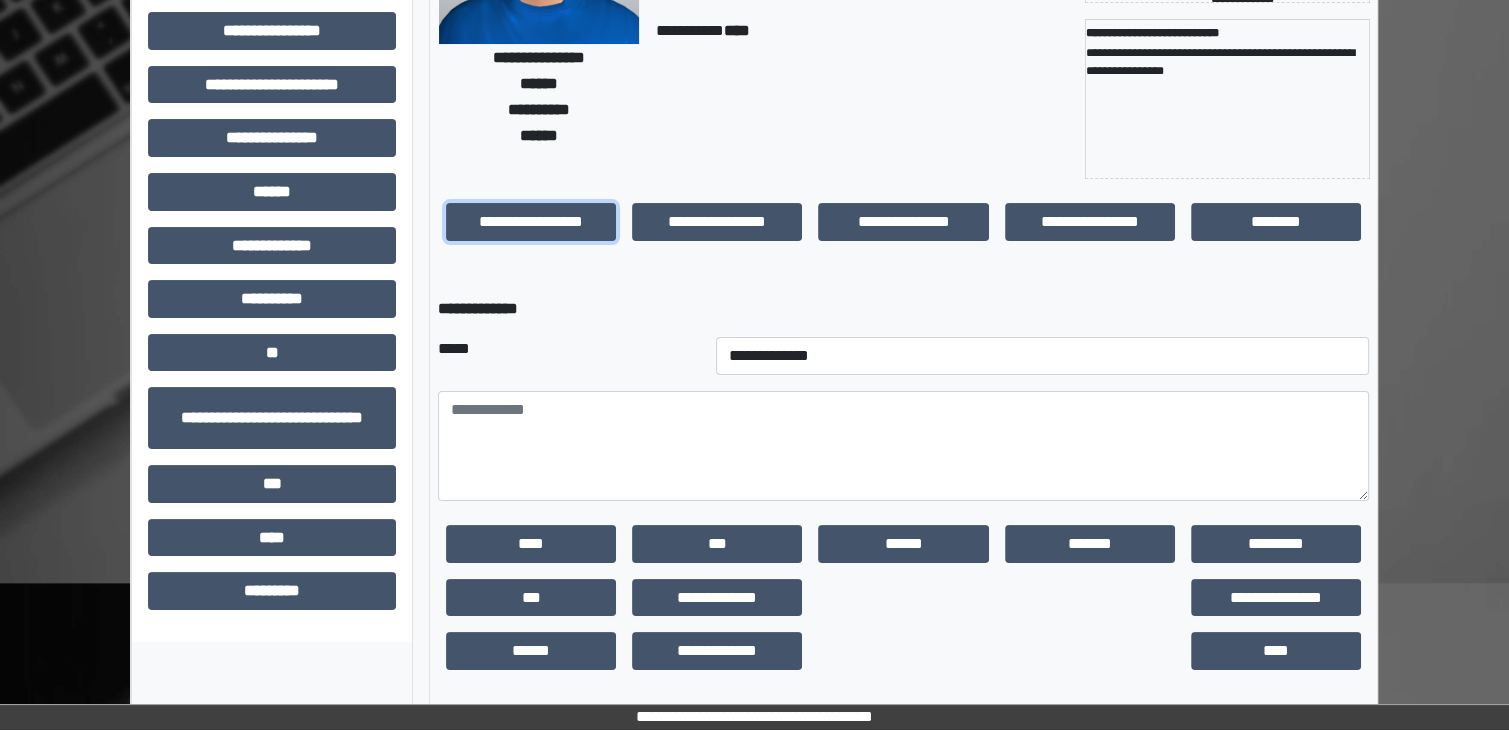 scroll, scrollTop: 268, scrollLeft: 0, axis: vertical 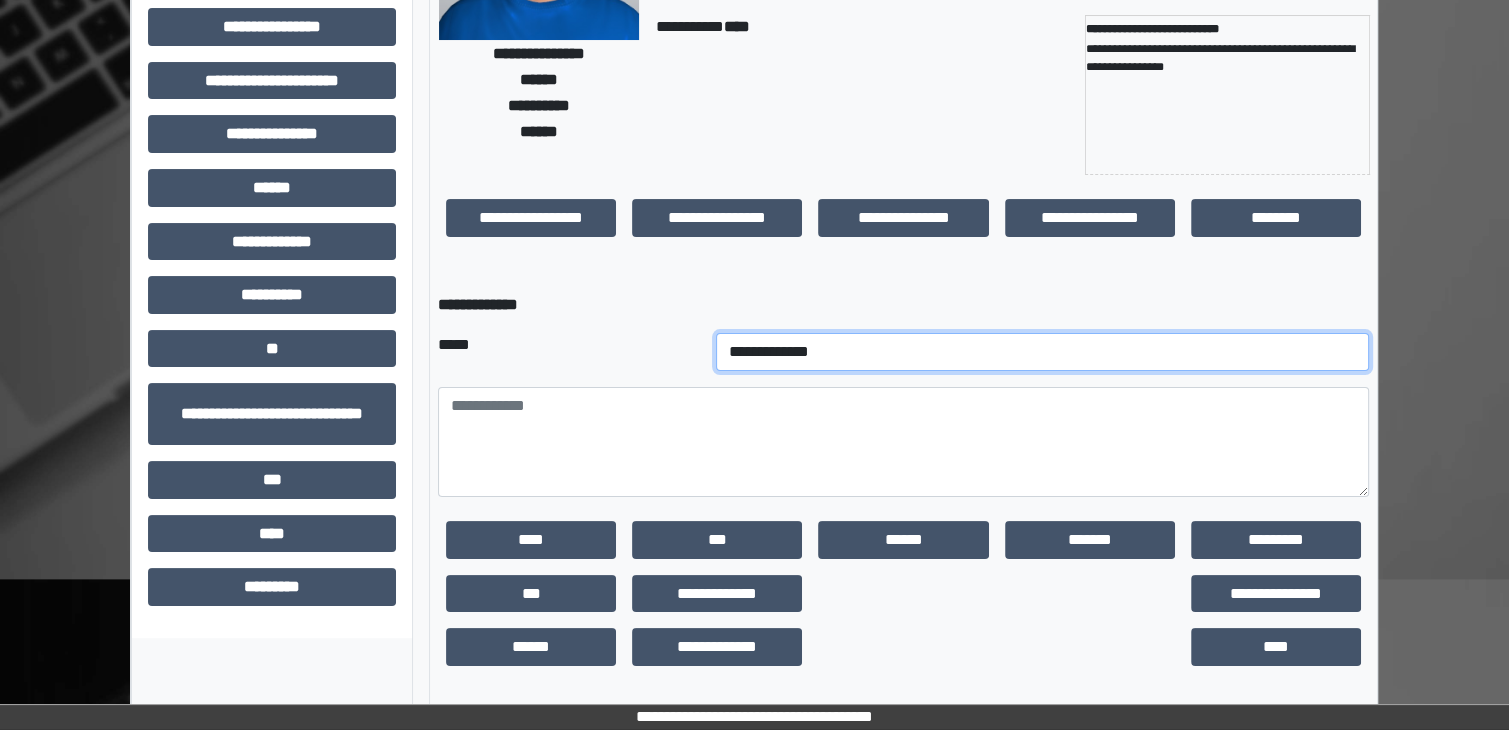 click on "**********" at bounding box center [1043, 352] 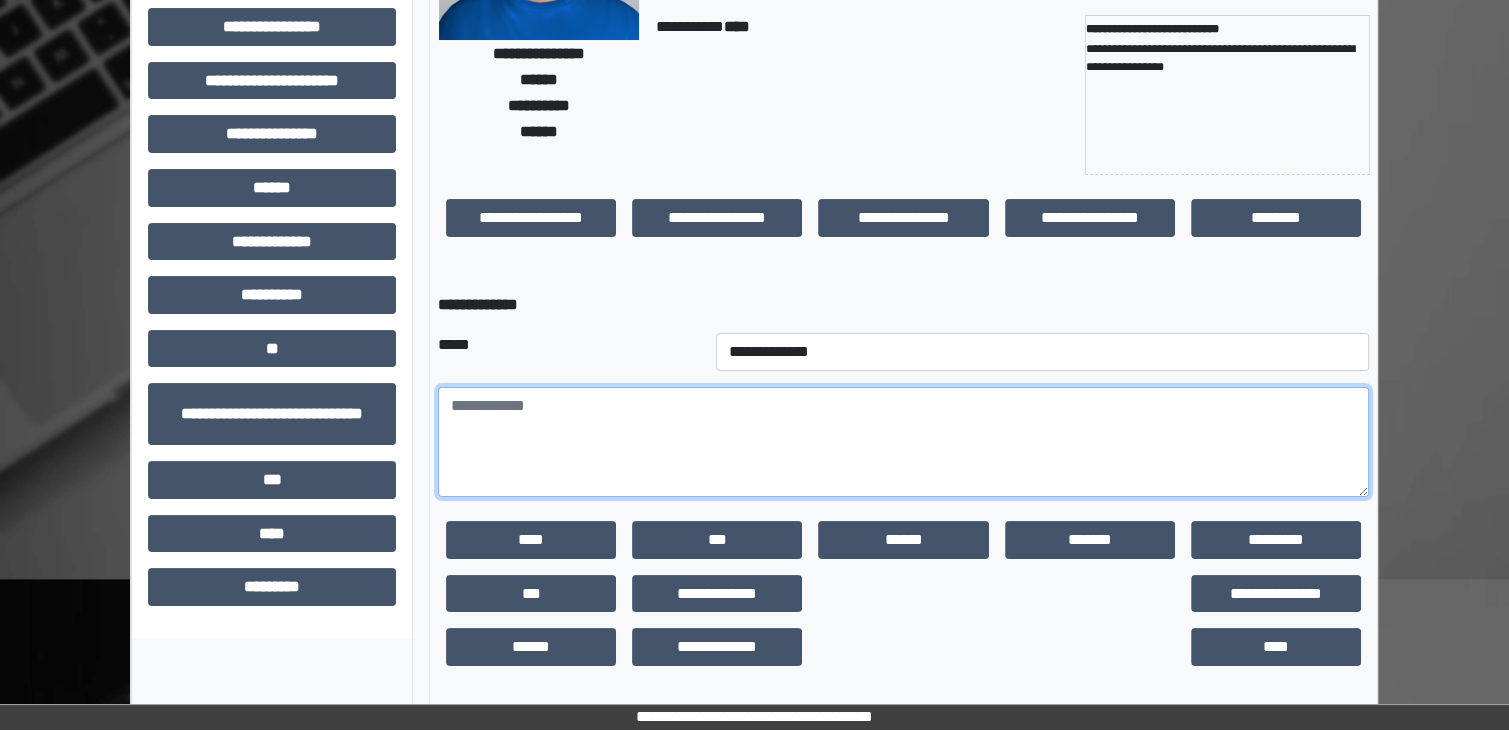 click at bounding box center (903, 442) 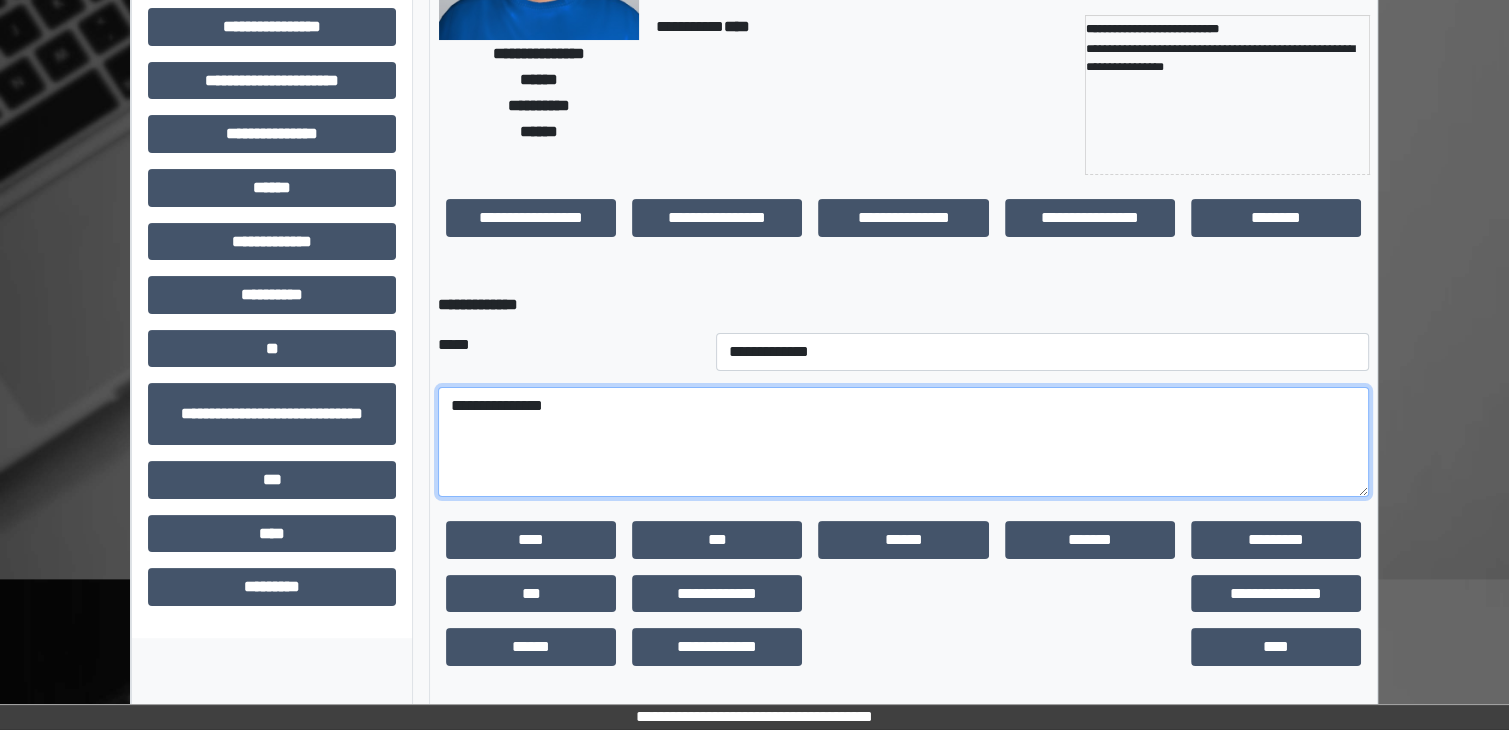 click on "**********" at bounding box center (903, 442) 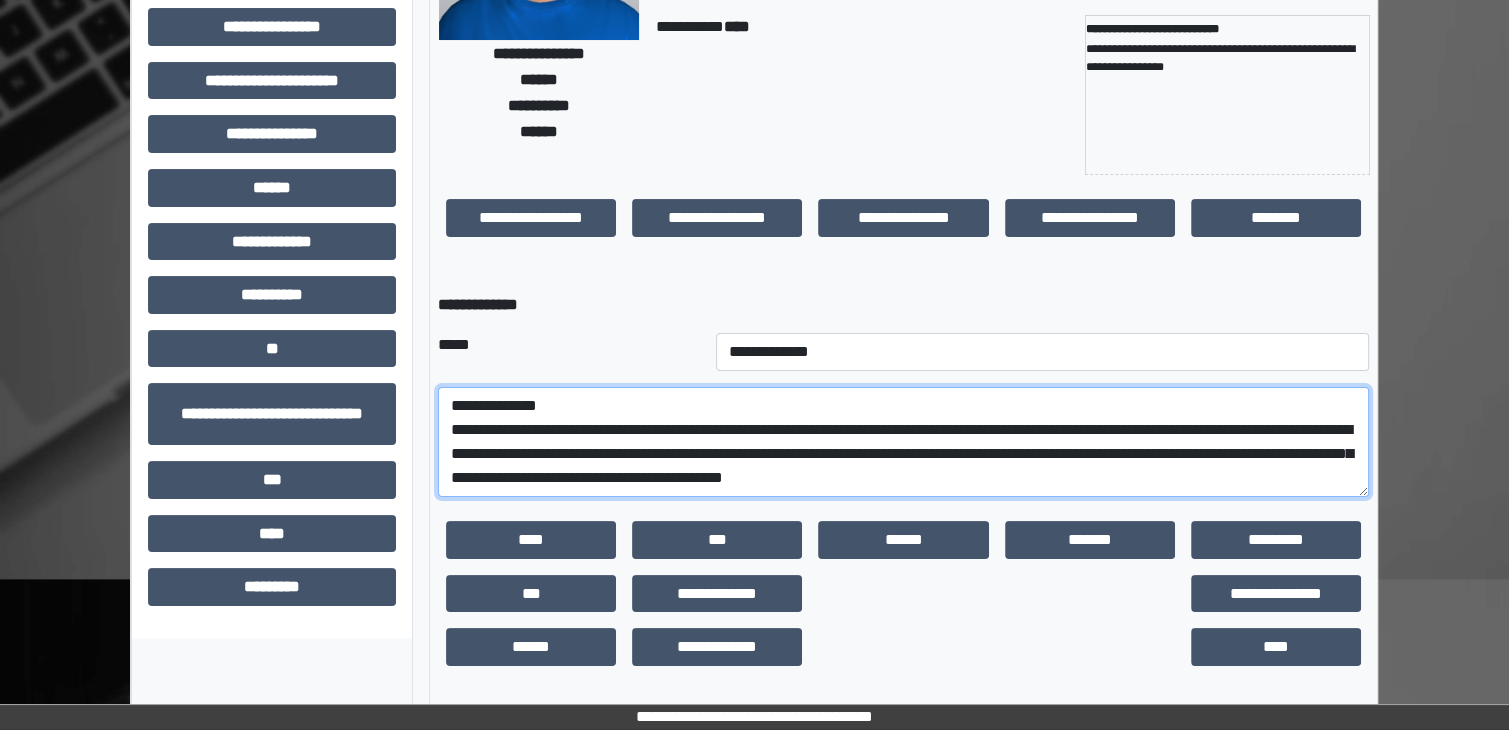 click on "**********" at bounding box center [903, 442] 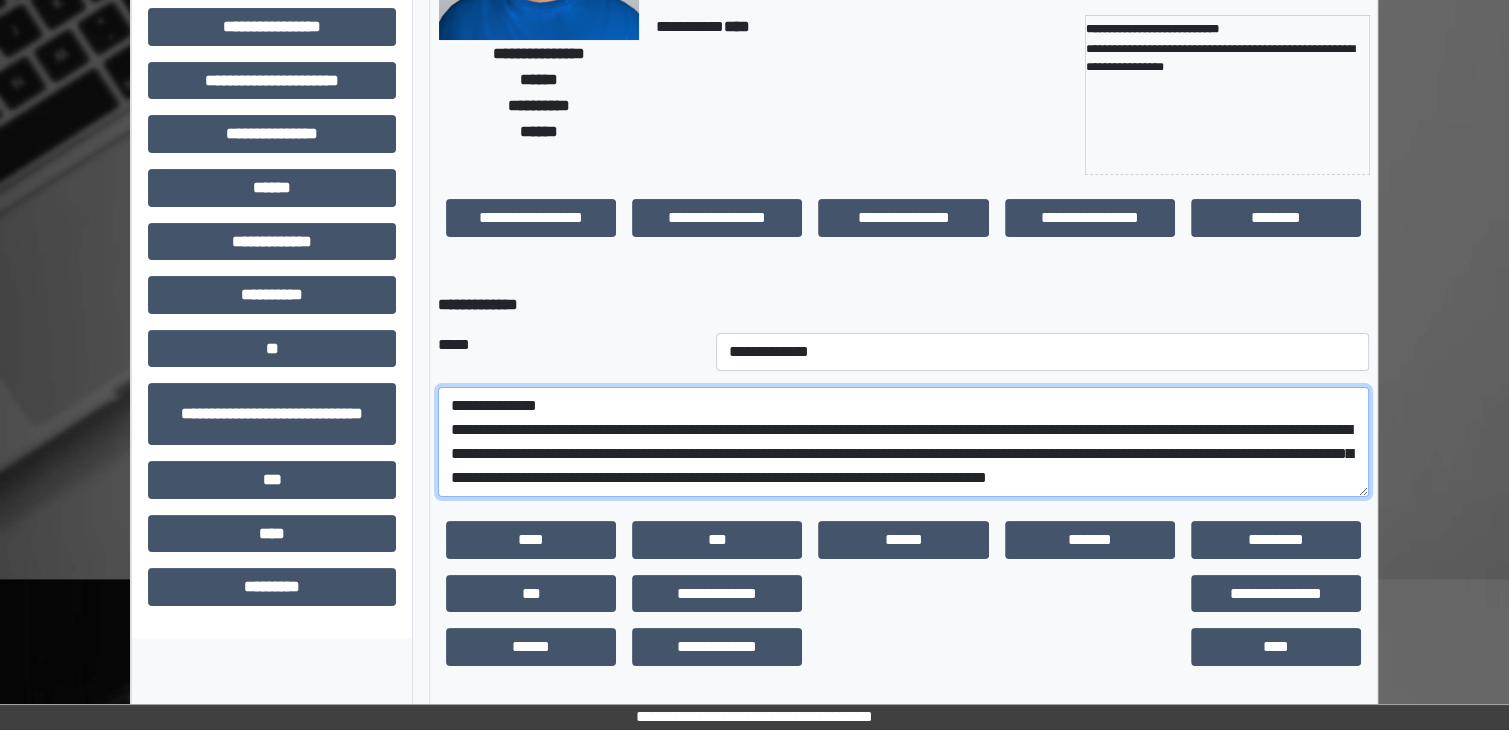 scroll, scrollTop: 16, scrollLeft: 0, axis: vertical 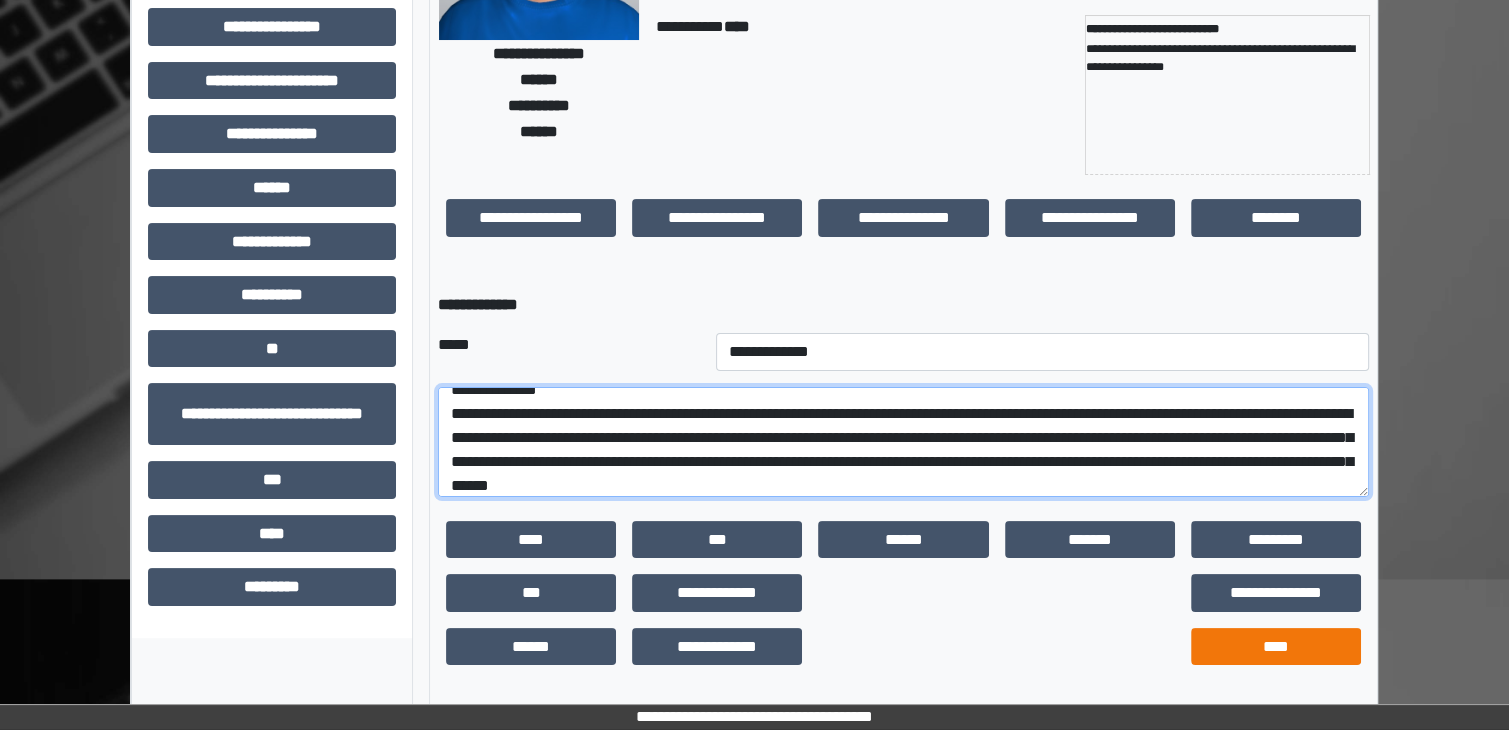 type on "**********" 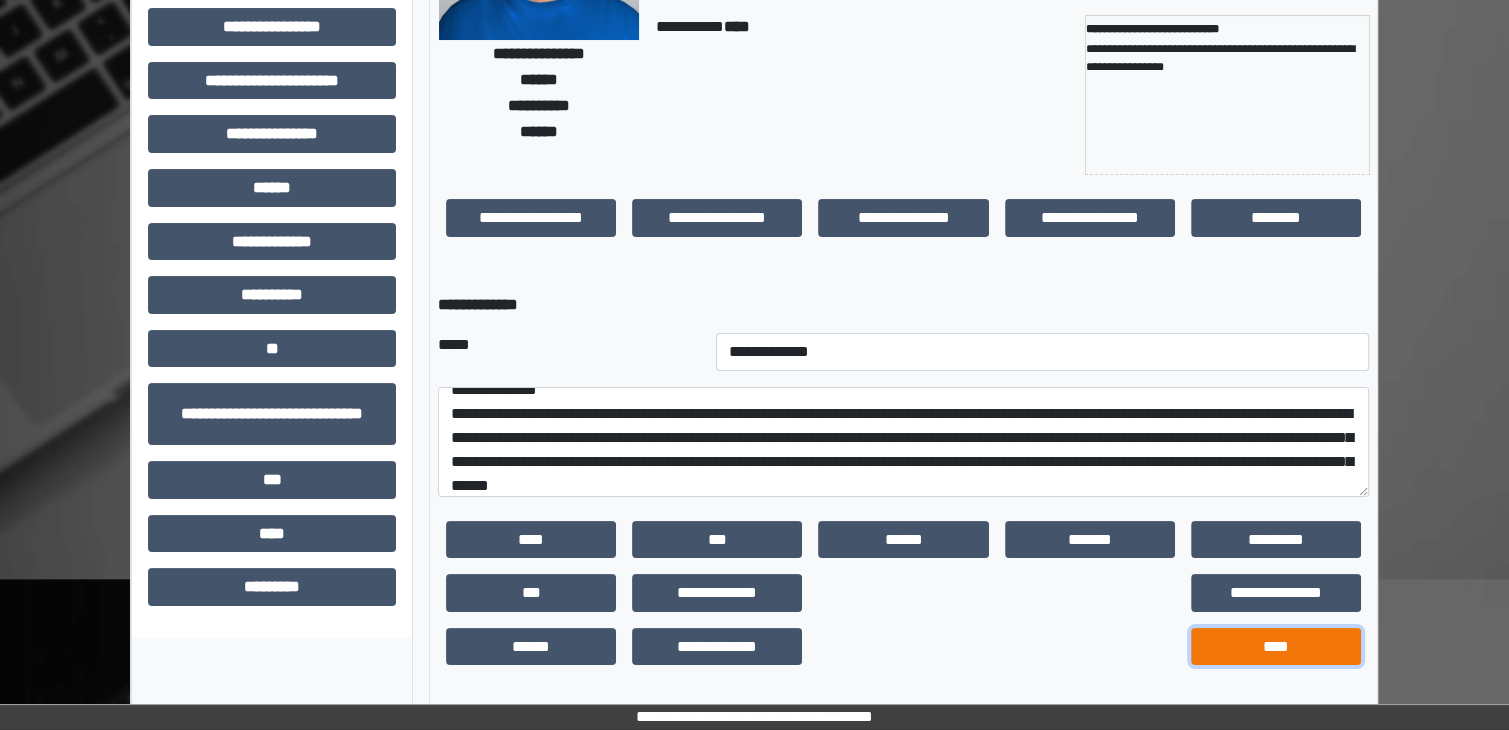 click on "****" at bounding box center [1276, 647] 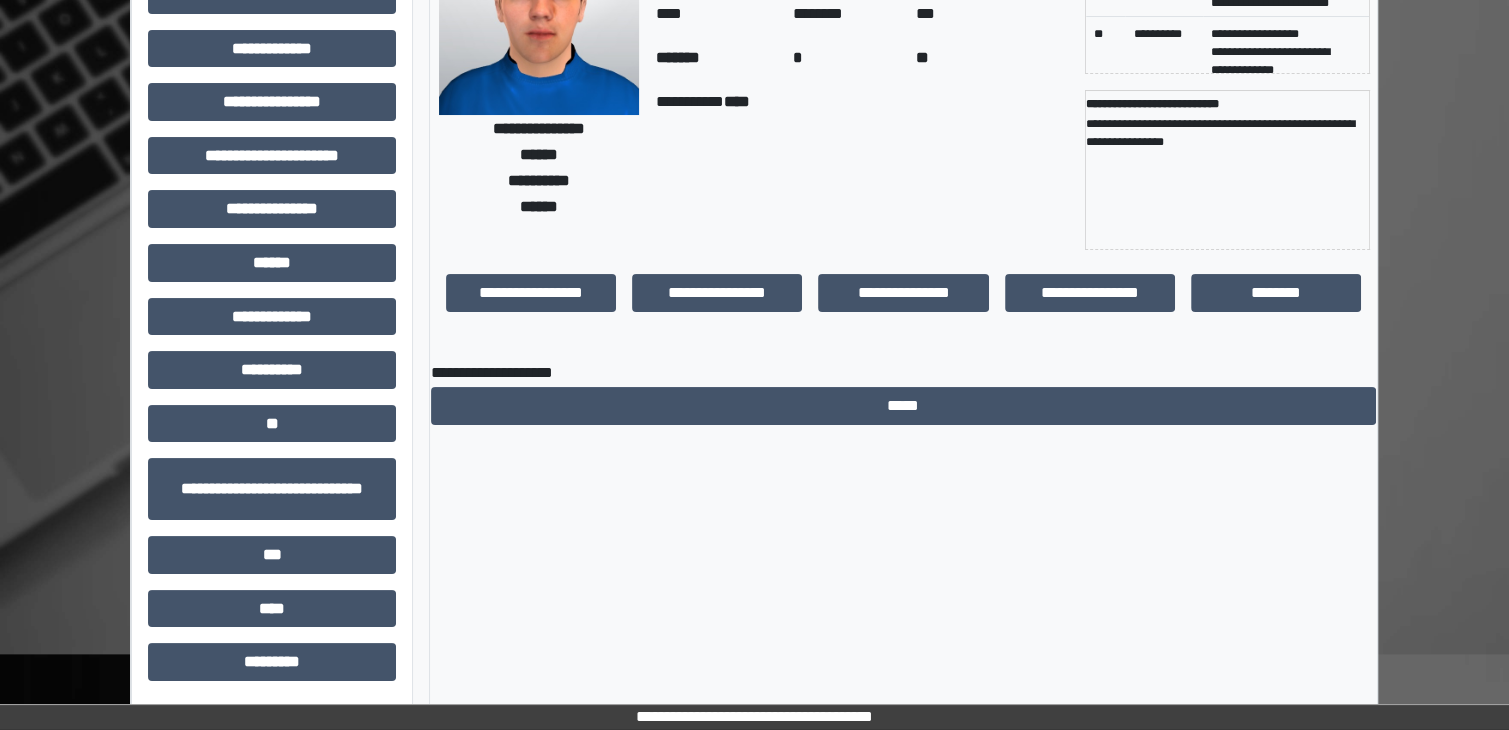 scroll, scrollTop: 192, scrollLeft: 0, axis: vertical 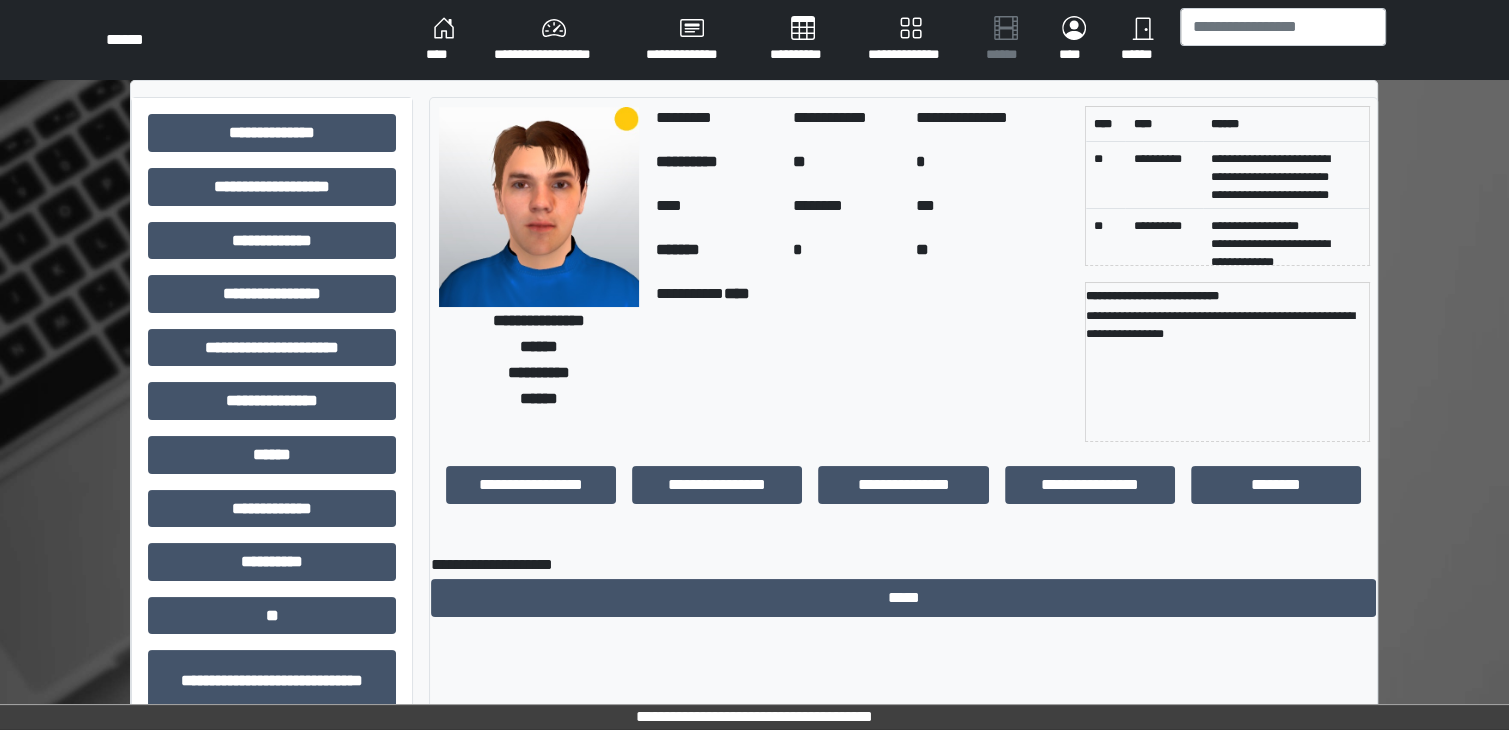 click on "**********" at bounding box center (754, 501) 